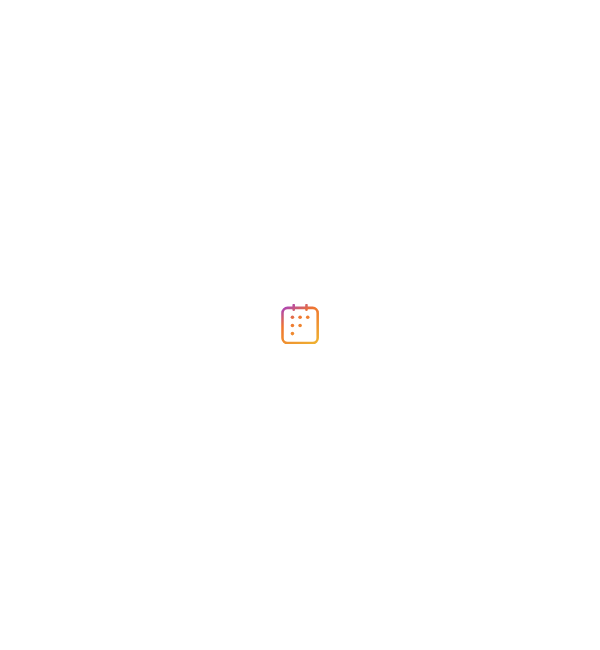 scroll, scrollTop: 0, scrollLeft: 0, axis: both 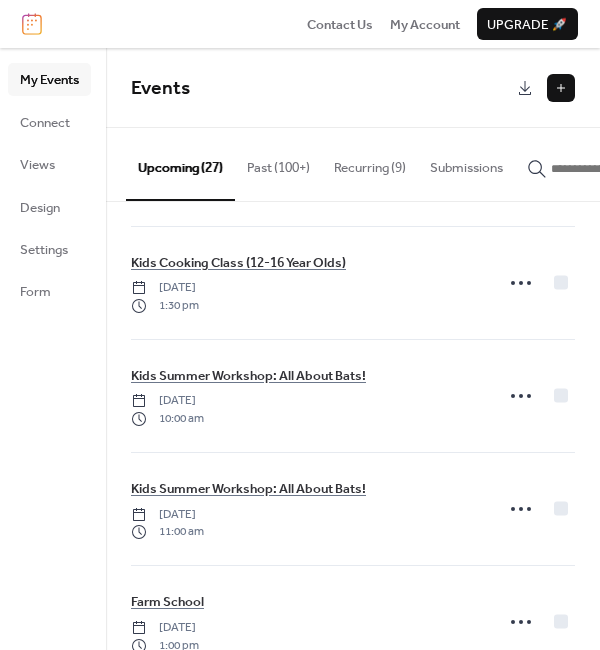 click at bounding box center [561, 88] 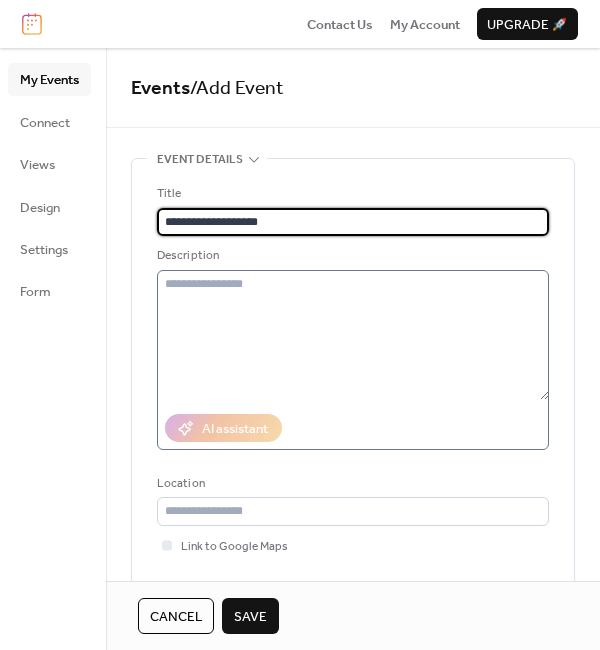 type on "**********" 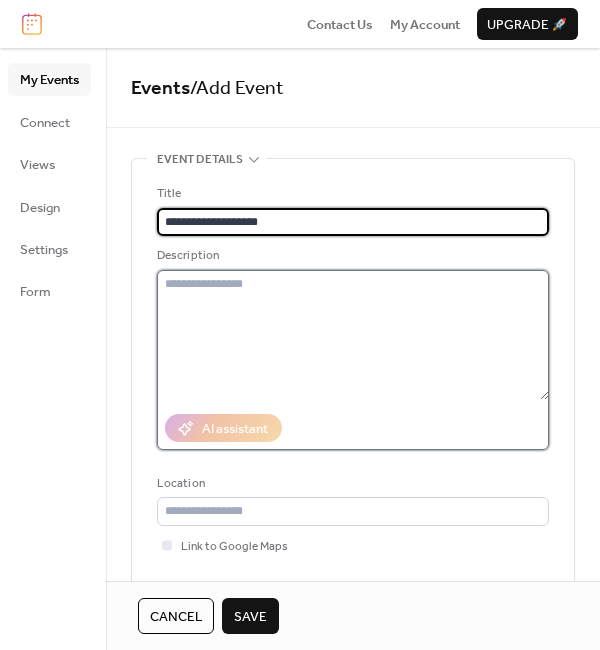 click at bounding box center [353, 335] 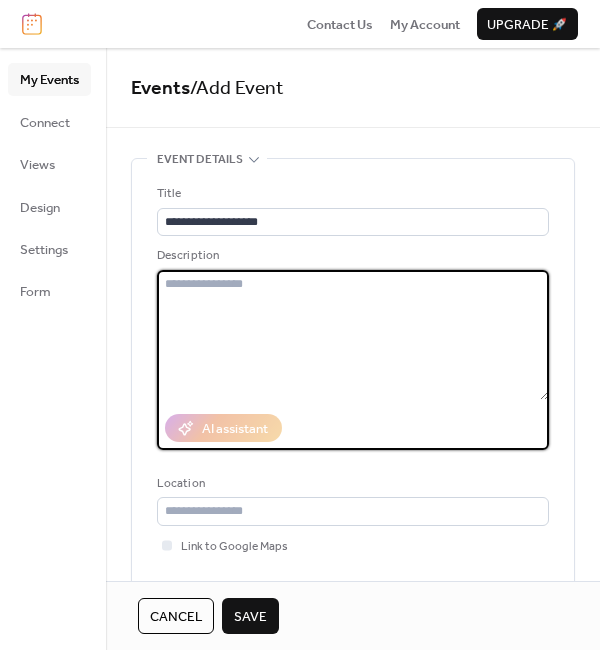 click at bounding box center [353, 335] 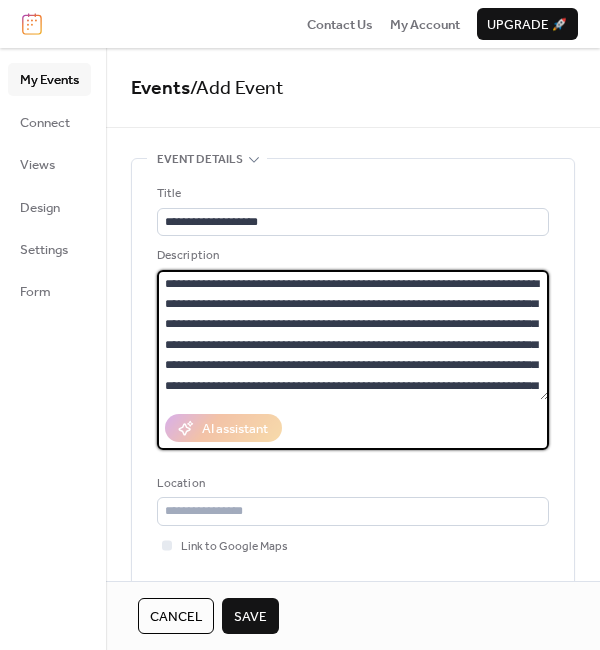 scroll, scrollTop: 140, scrollLeft: 0, axis: vertical 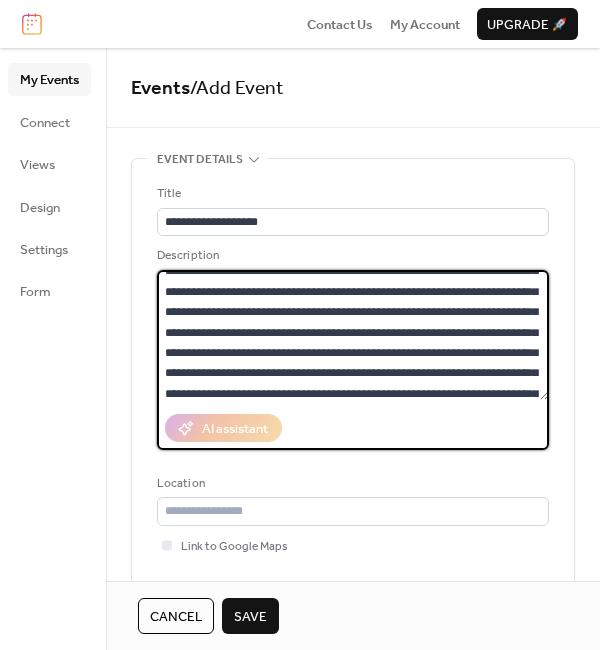 drag, startPoint x: 165, startPoint y: 333, endPoint x: 369, endPoint y: 326, distance: 204.12006 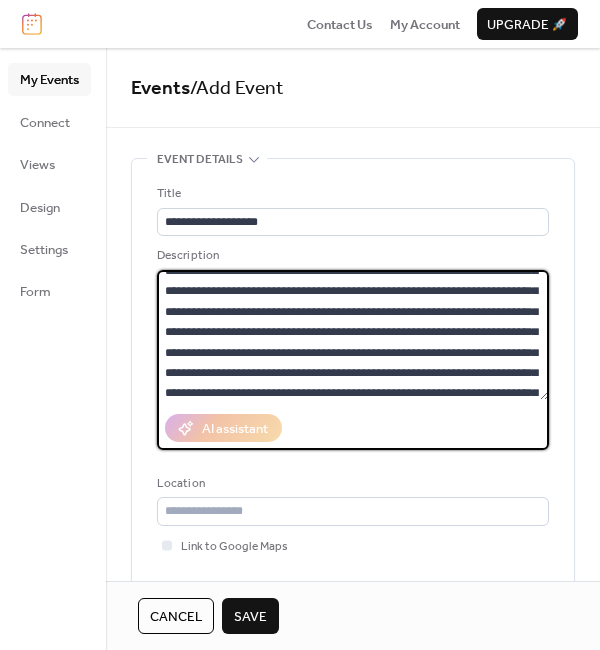scroll, scrollTop: 30, scrollLeft: 0, axis: vertical 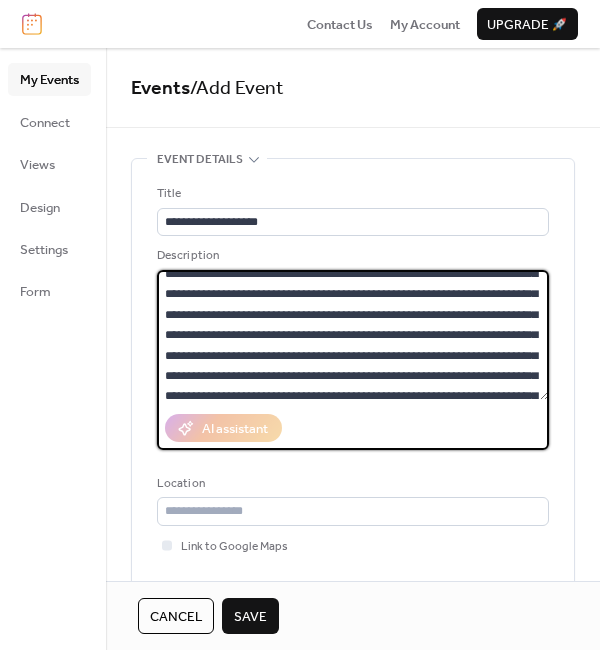 click on "**********" at bounding box center [353, 335] 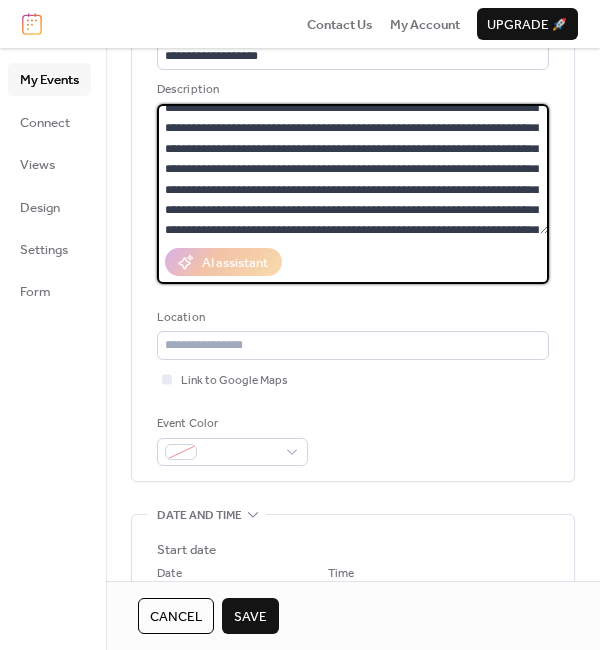 scroll, scrollTop: 226, scrollLeft: 0, axis: vertical 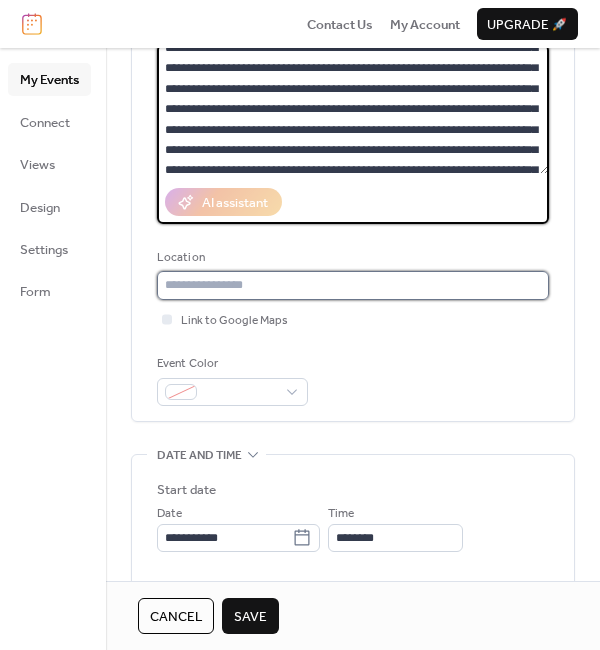 click at bounding box center [353, 285] 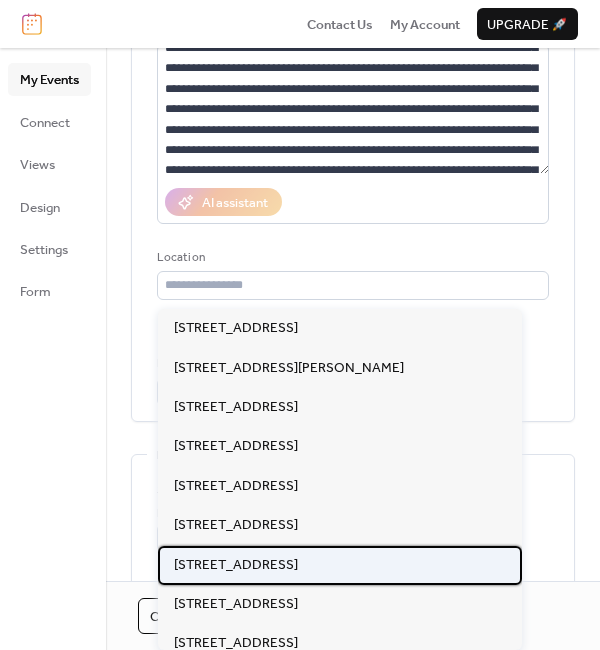click on "[STREET_ADDRESS]" at bounding box center (236, 565) 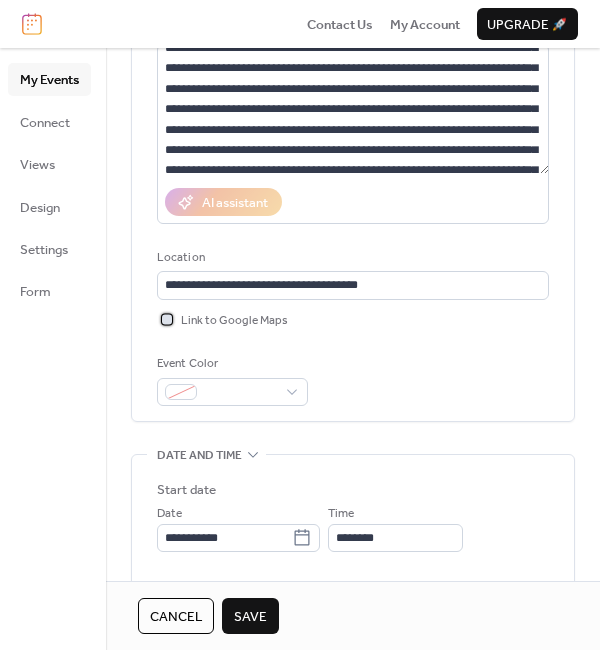 click at bounding box center [167, 319] 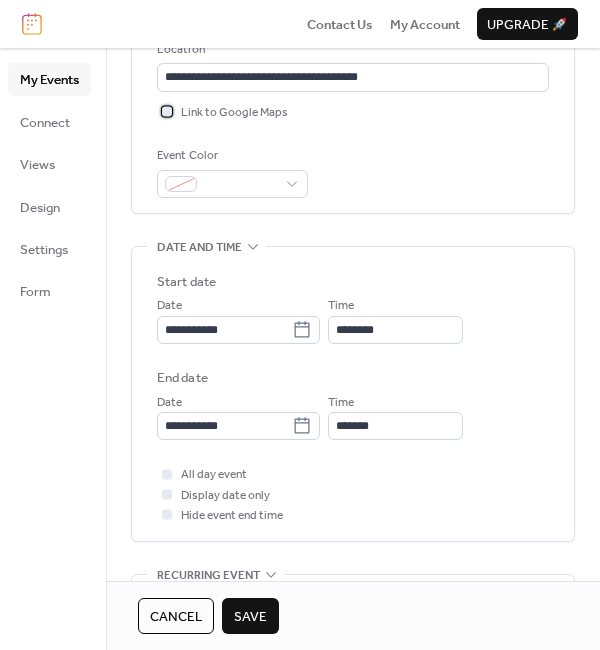 scroll, scrollTop: 485, scrollLeft: 0, axis: vertical 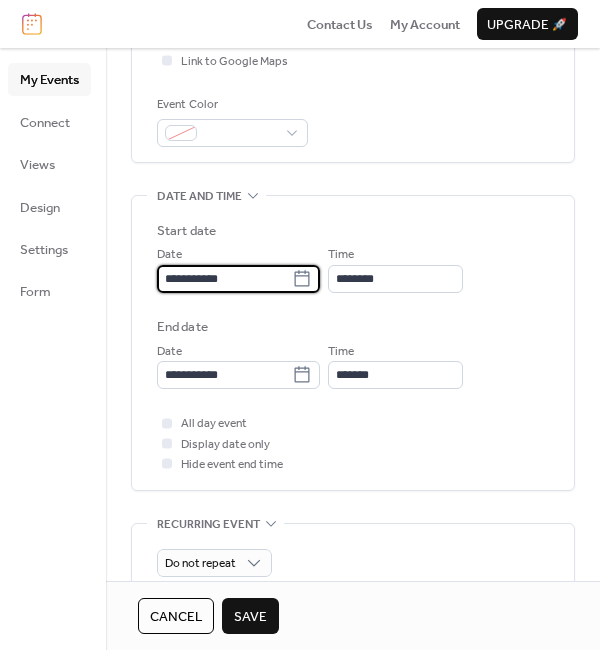 click on "**********" at bounding box center [224, 279] 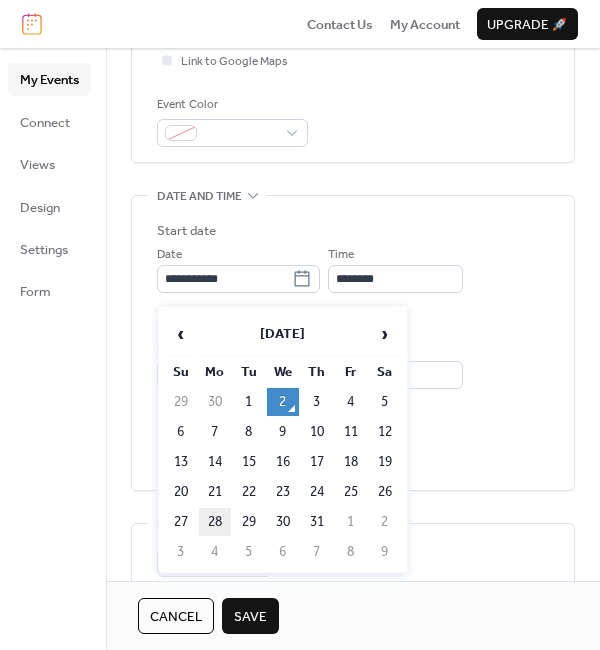 click on "28" at bounding box center [215, 522] 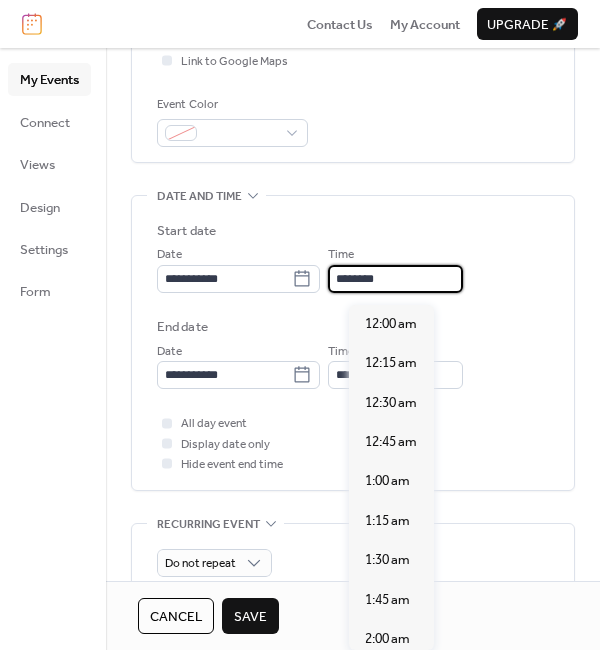 scroll, scrollTop: 1900, scrollLeft: 0, axis: vertical 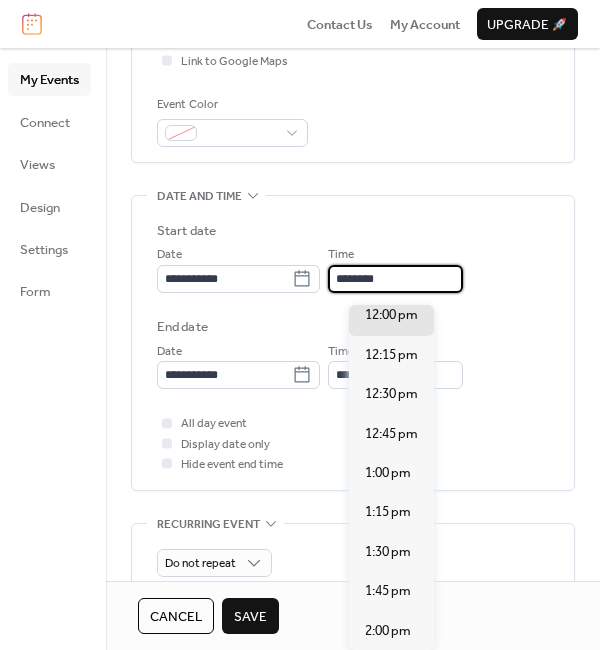 drag, startPoint x: 358, startPoint y: 283, endPoint x: 524, endPoint y: 284, distance: 166.003 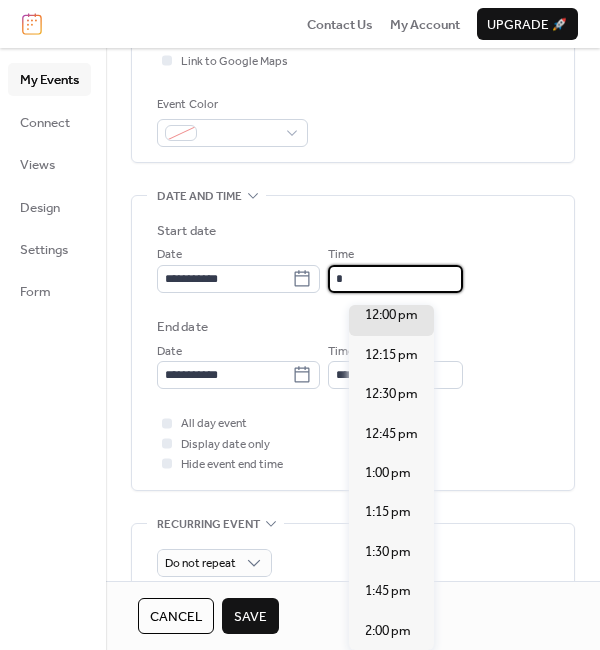 scroll, scrollTop: 1425, scrollLeft: 0, axis: vertical 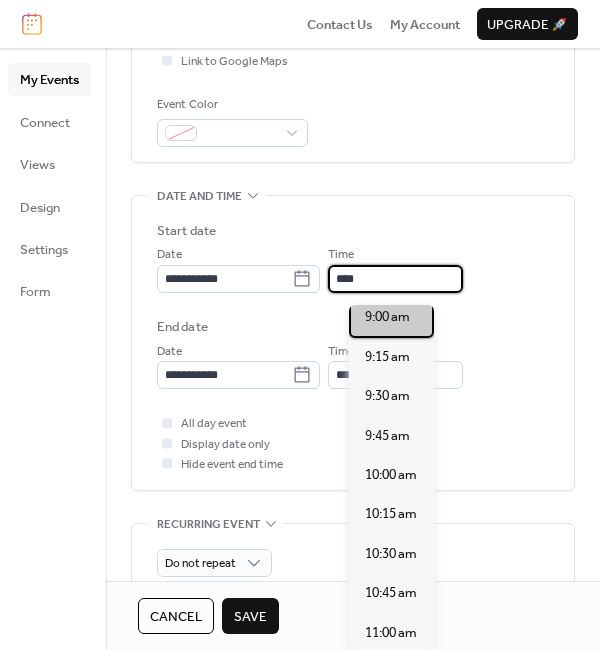 click on "9:00 am" at bounding box center (387, 317) 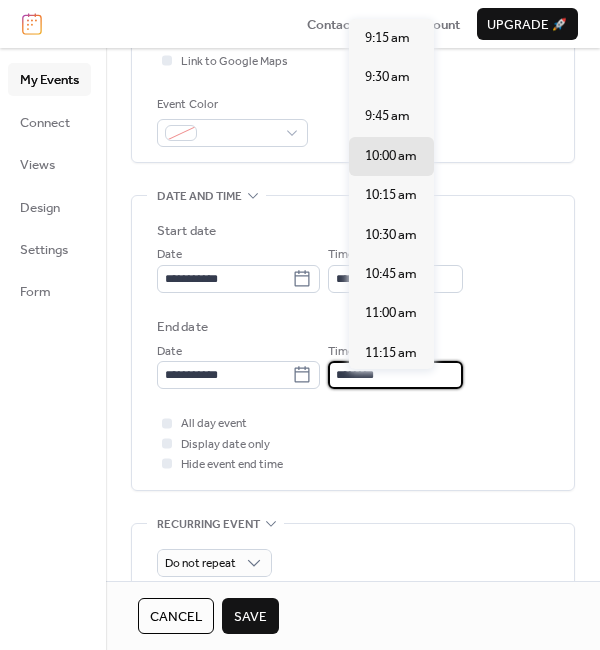 drag, startPoint x: 414, startPoint y: 379, endPoint x: 293, endPoint y: 358, distance: 122.80879 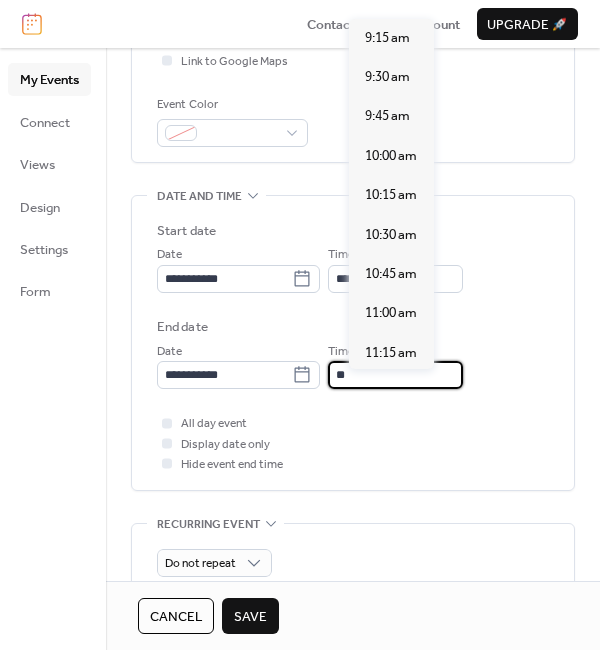 scroll, scrollTop: 435, scrollLeft: 0, axis: vertical 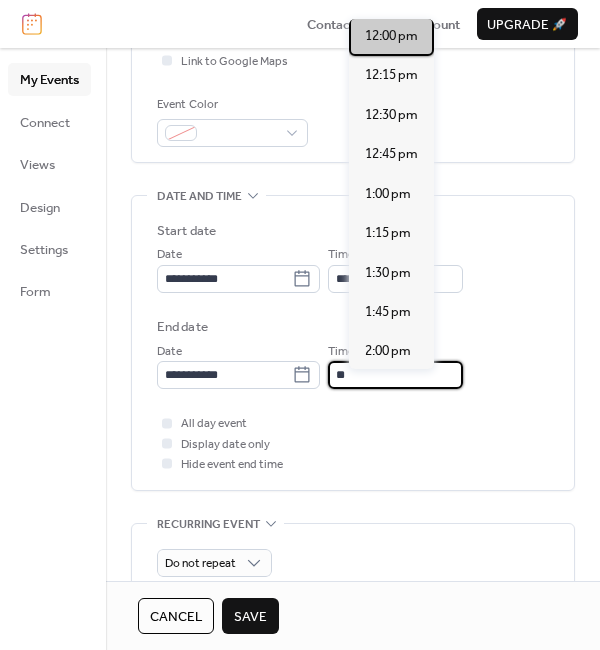 click on "12:00 pm" at bounding box center (391, 36) 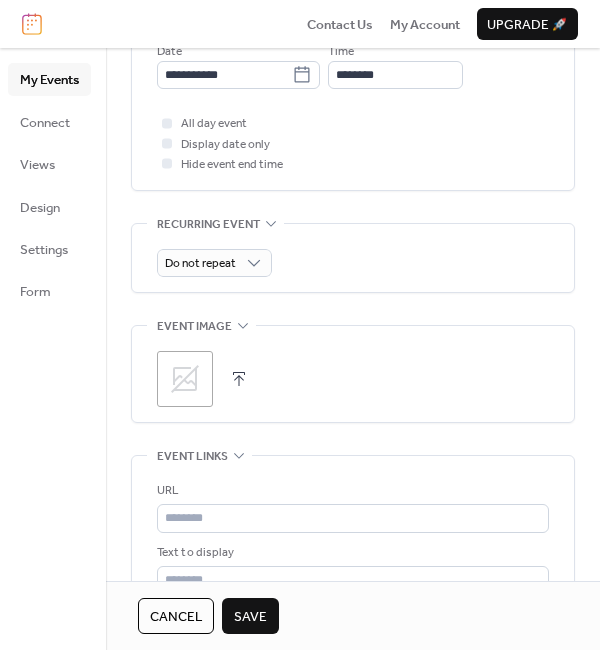 scroll, scrollTop: 874, scrollLeft: 0, axis: vertical 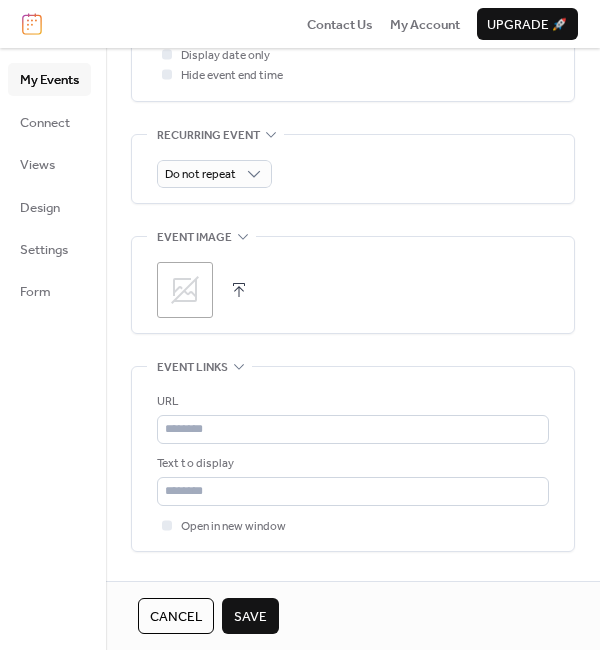 click 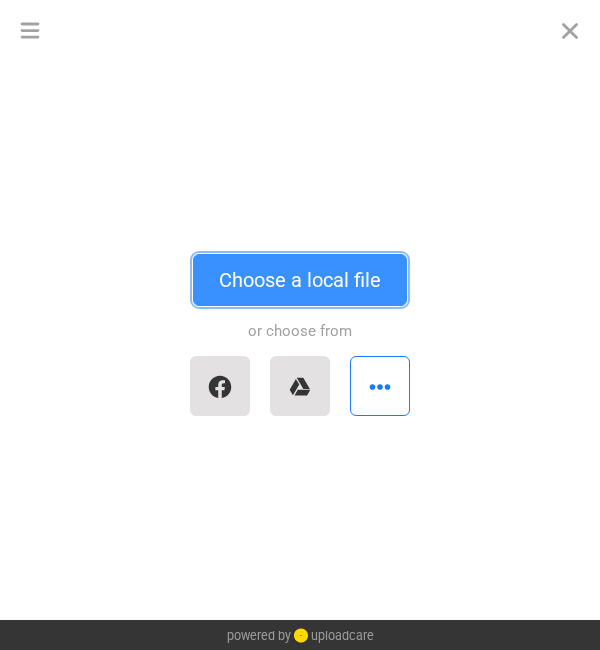 click on "Choose a local file" at bounding box center (300, 280) 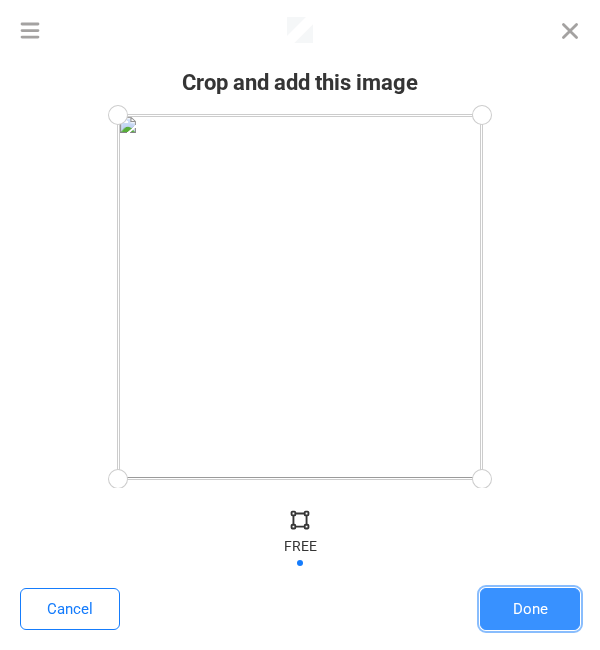 type 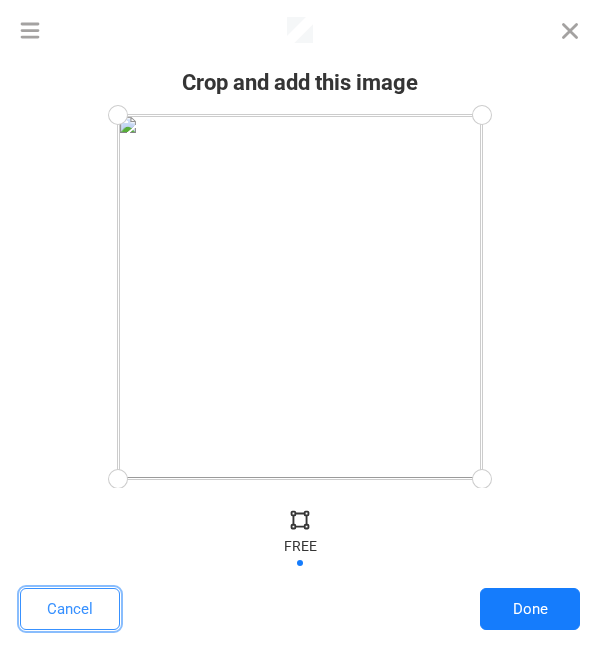 click on "Cancel" at bounding box center [70, 609] 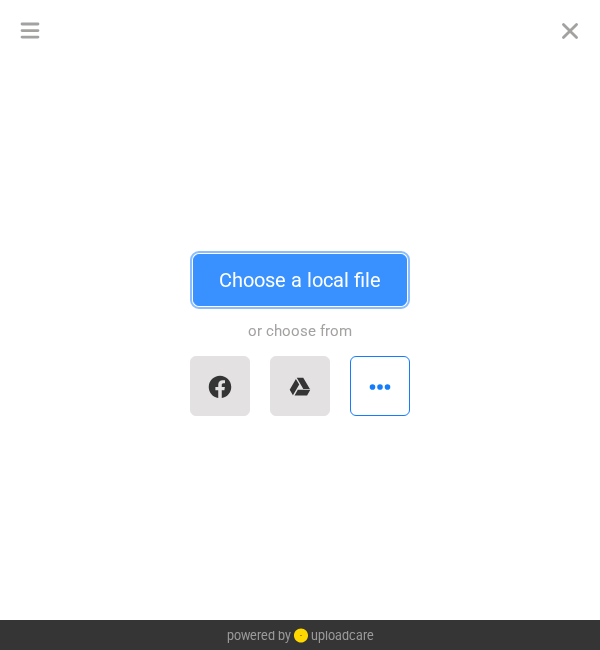 click on "Choose a local file" at bounding box center [300, 280] 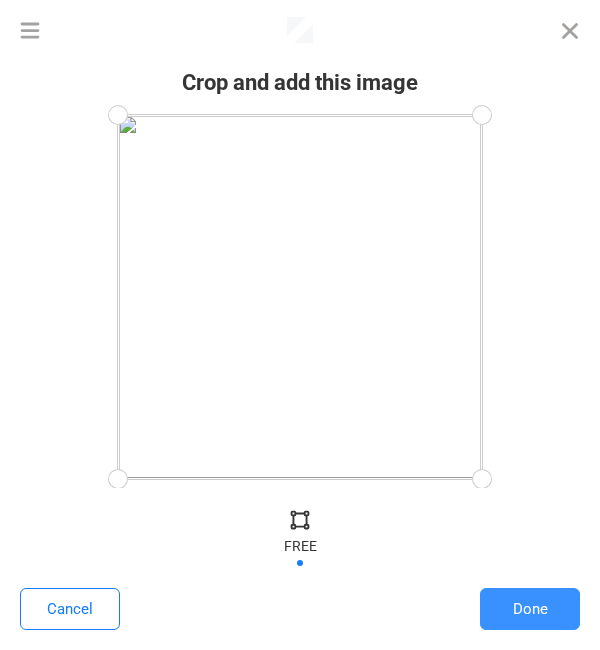 click on "Done" at bounding box center (530, 609) 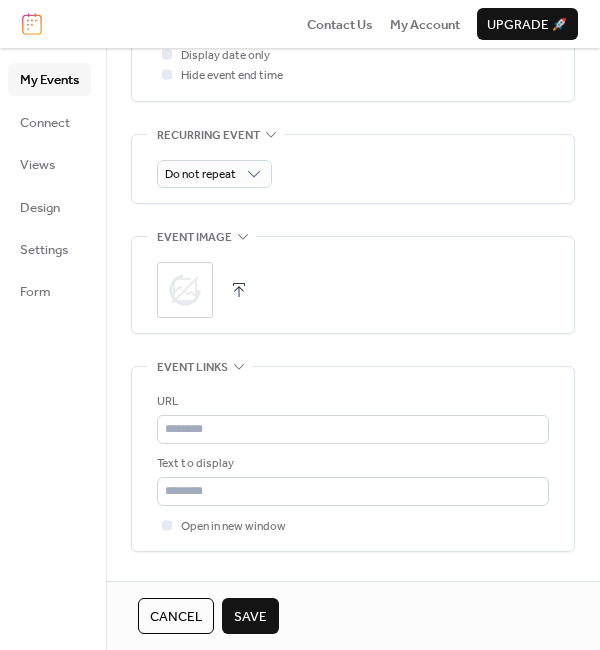 scroll, scrollTop: 30, scrollLeft: 0, axis: vertical 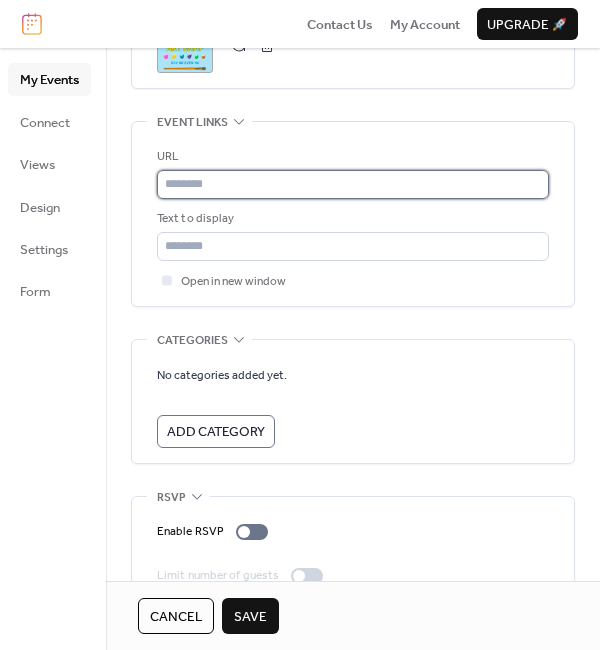 click at bounding box center (353, 184) 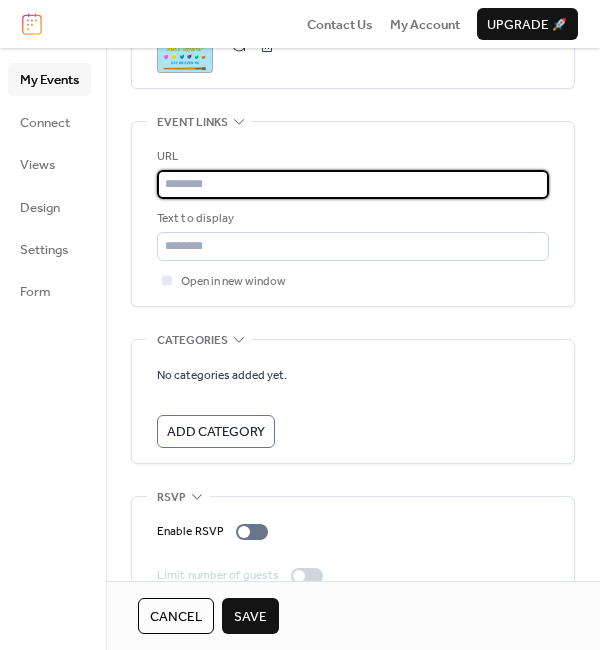 paste on "**********" 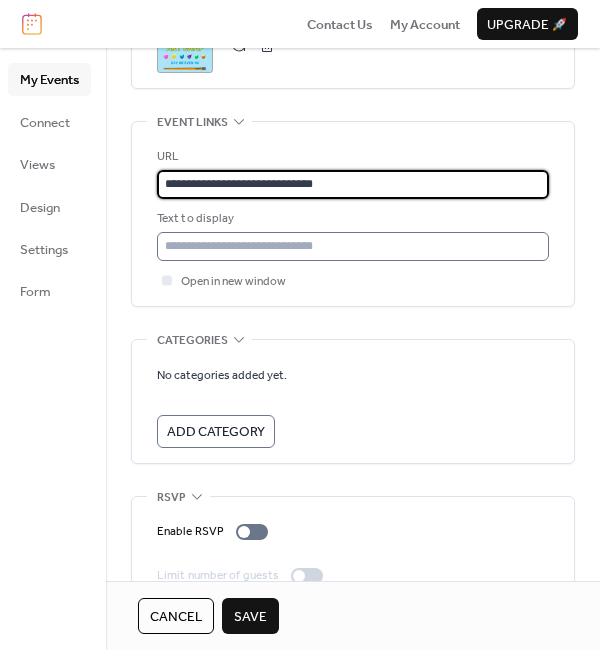 type on "**********" 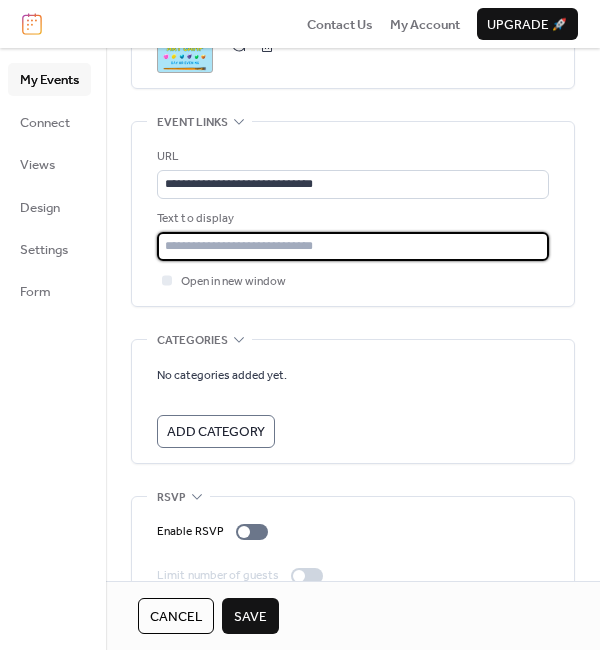 click at bounding box center [353, 246] 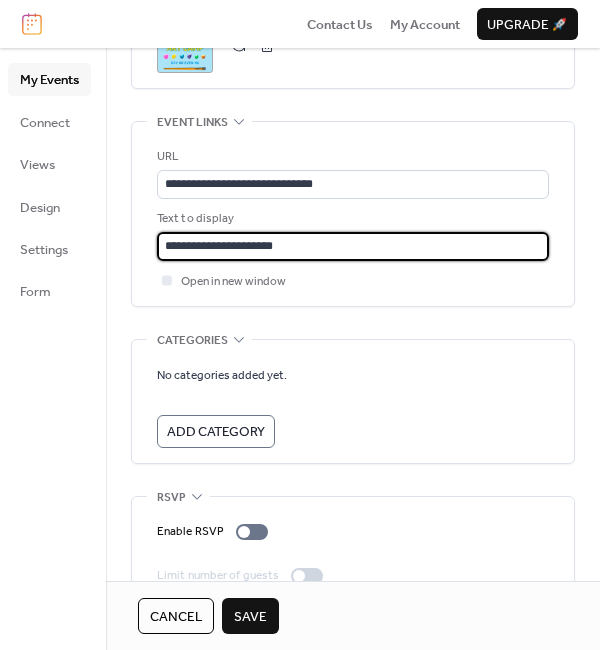 scroll, scrollTop: 1172, scrollLeft: 0, axis: vertical 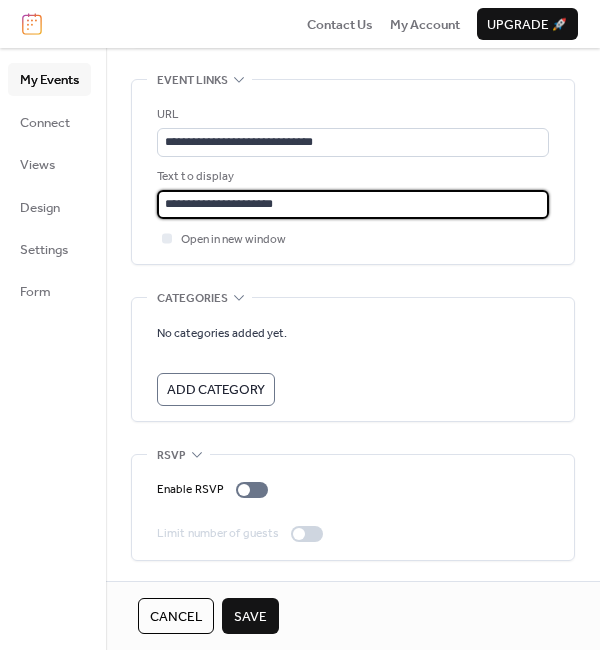 type on "**********" 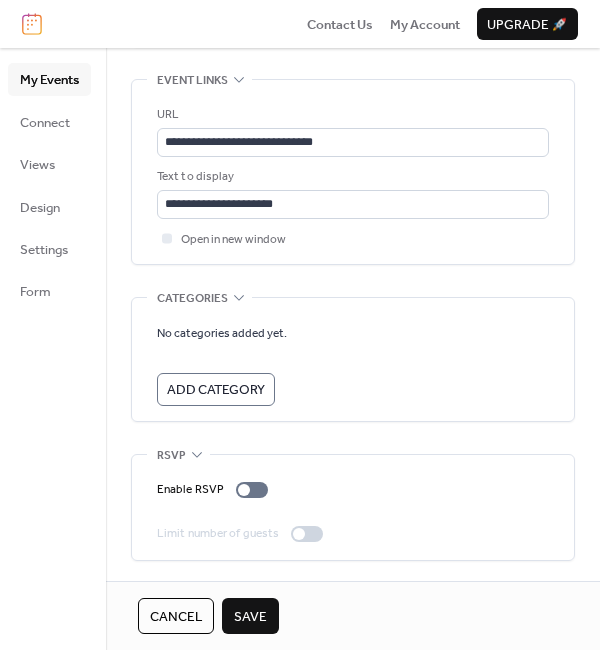 click on "Save" at bounding box center [250, 617] 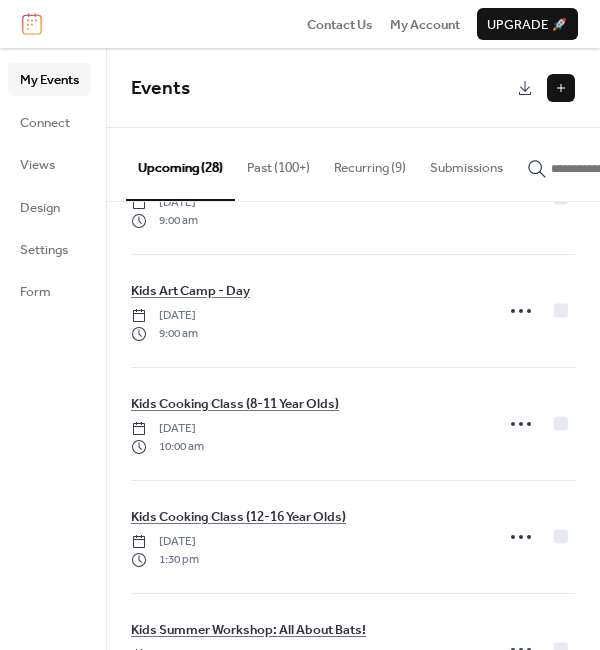 scroll, scrollTop: 1712, scrollLeft: 0, axis: vertical 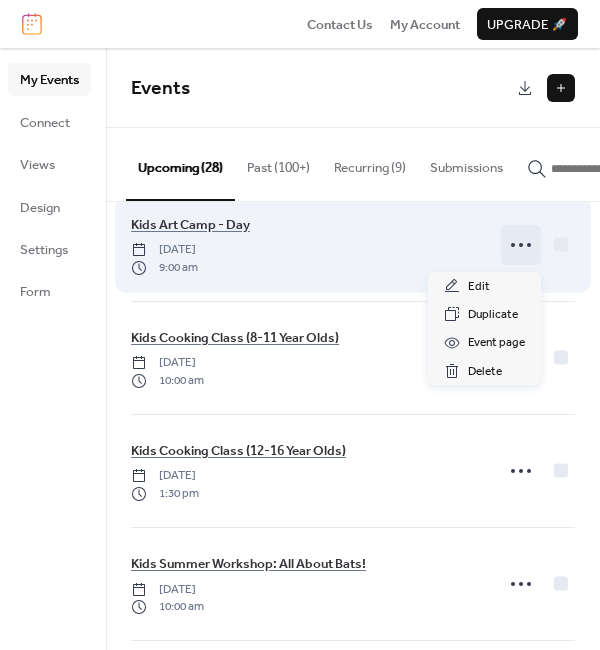 click 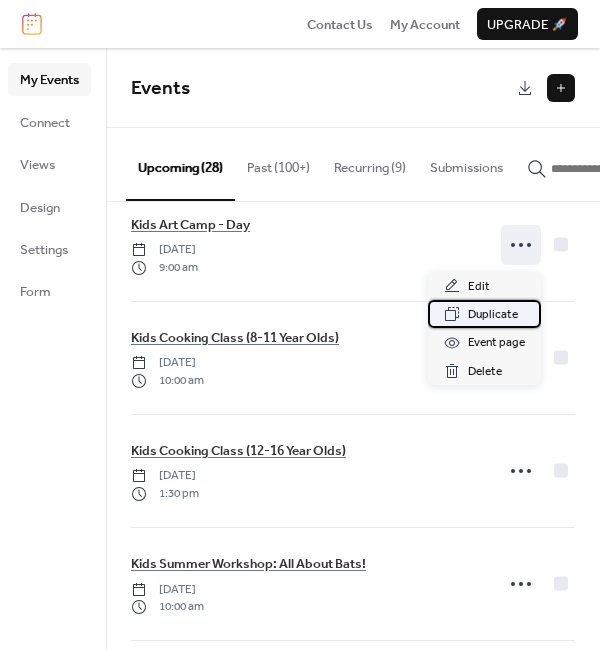 click on "Duplicate" at bounding box center (493, 315) 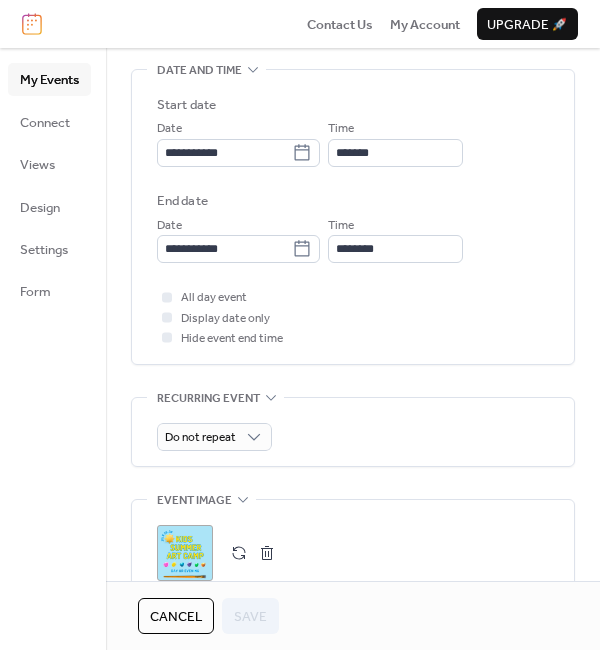 scroll, scrollTop: 619, scrollLeft: 0, axis: vertical 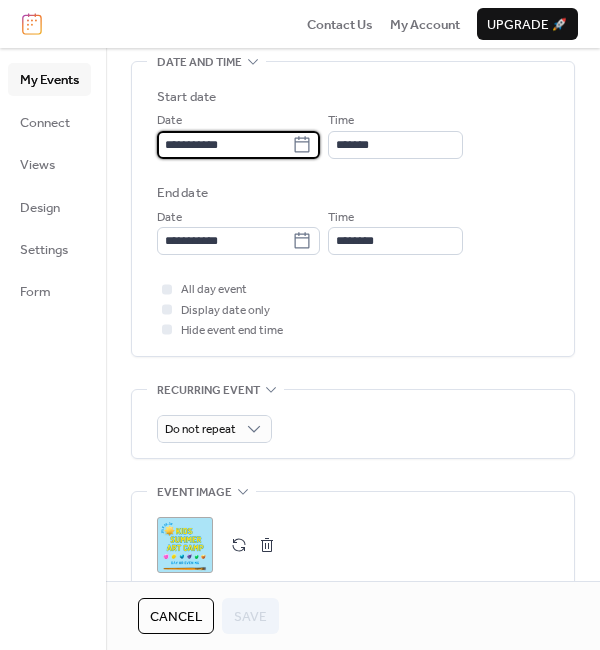 click on "**********" at bounding box center [224, 145] 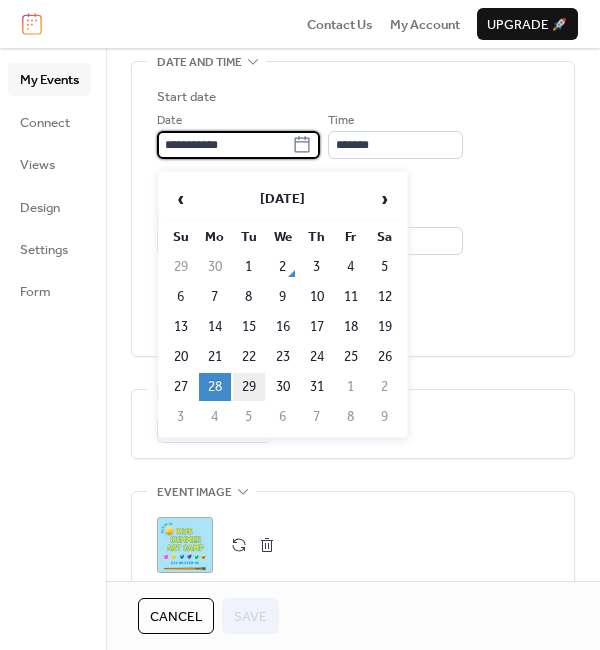 click on "29" at bounding box center [249, 387] 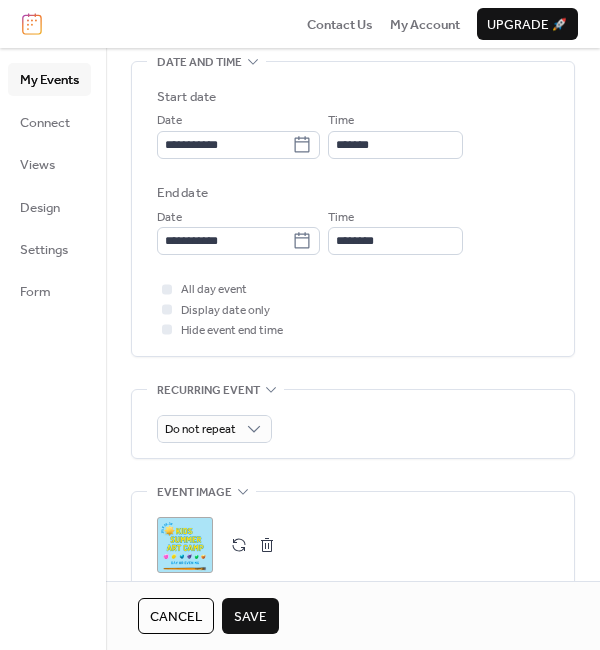 click on "Save" at bounding box center (250, 617) 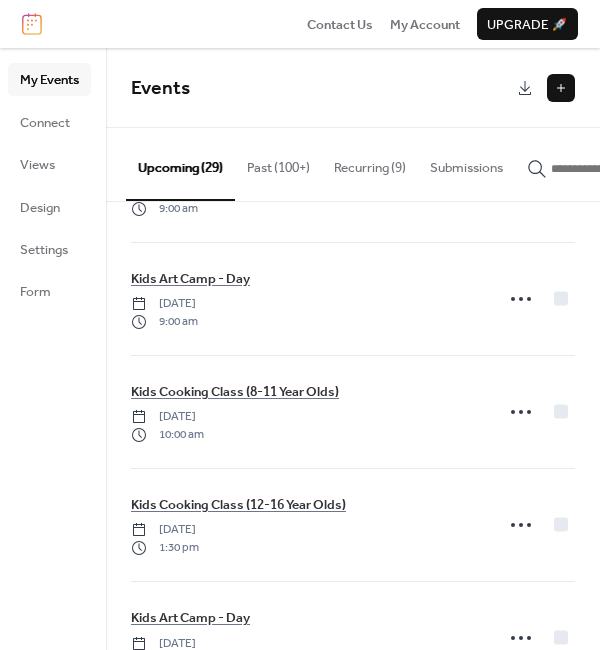 scroll, scrollTop: 1712, scrollLeft: 0, axis: vertical 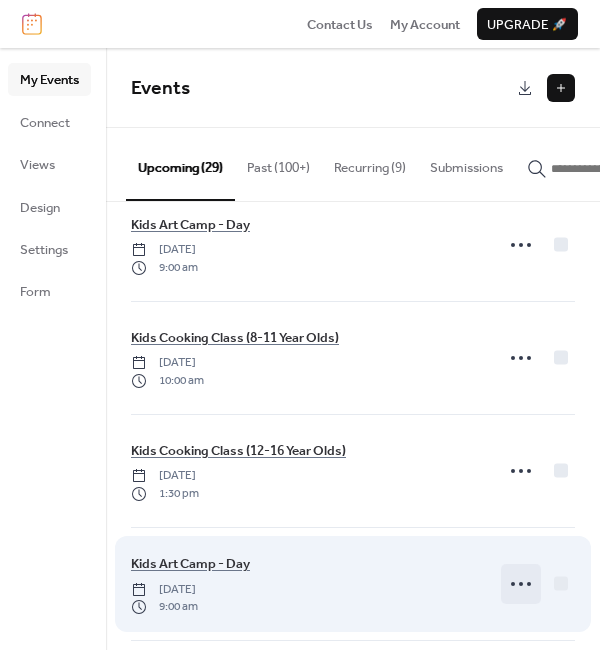 click 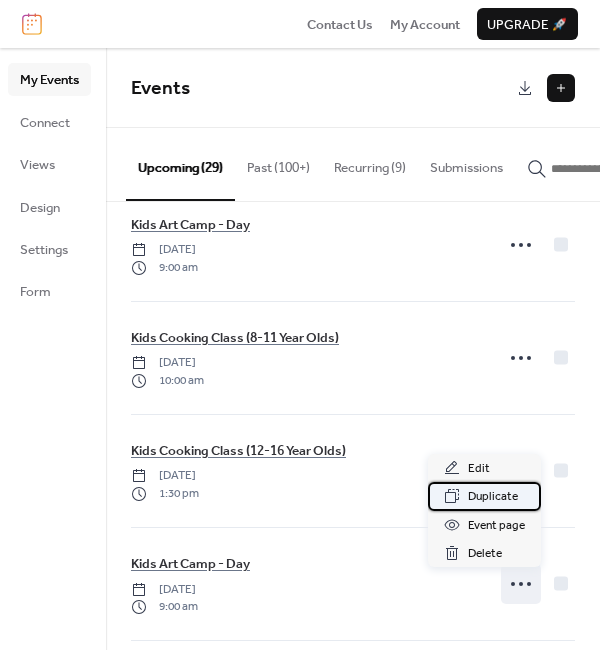 click on "Duplicate" at bounding box center [493, 497] 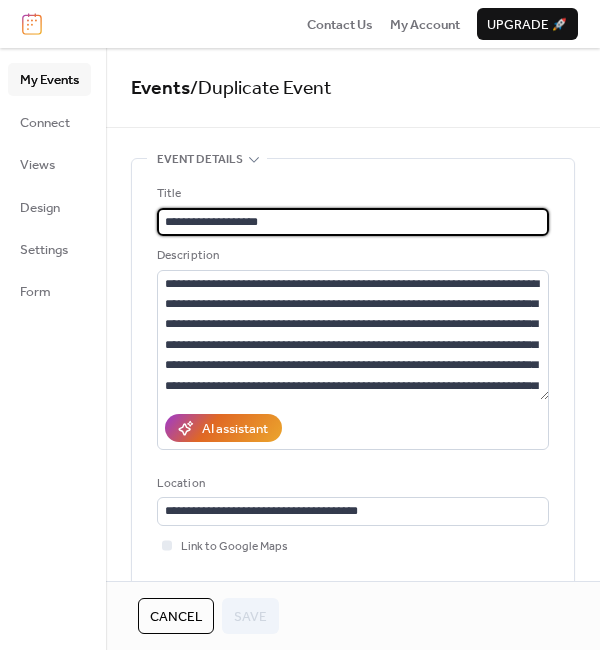scroll, scrollTop: 512, scrollLeft: 0, axis: vertical 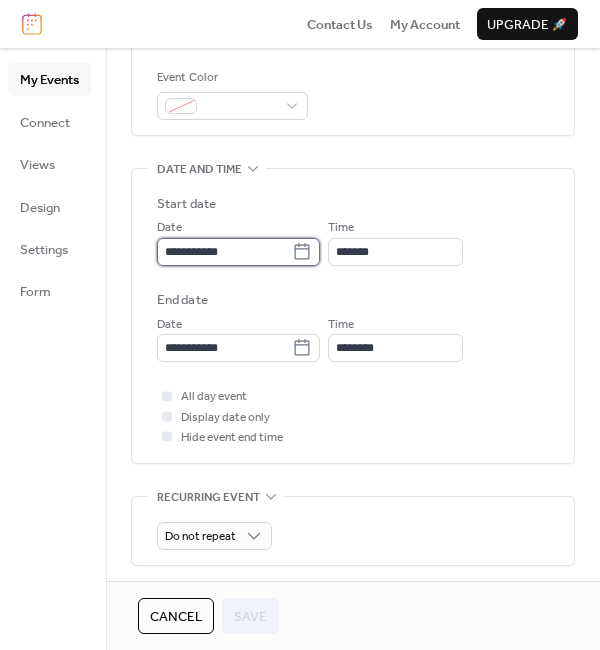 click on "**********" at bounding box center (224, 252) 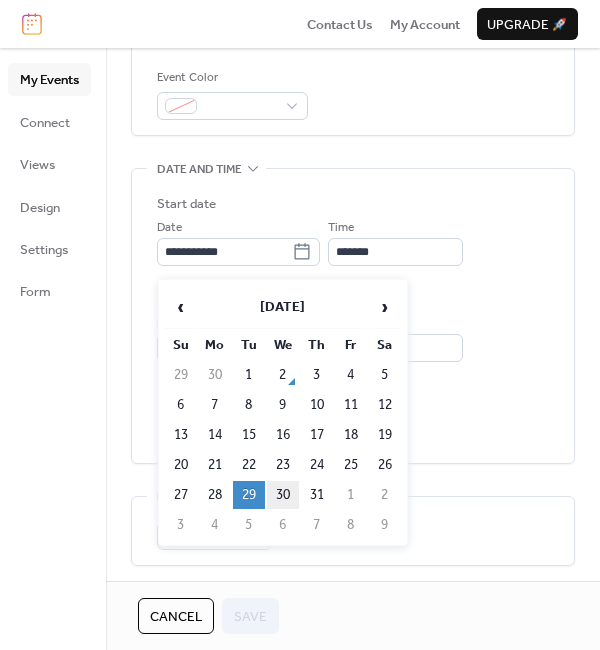 click on "30" at bounding box center (283, 495) 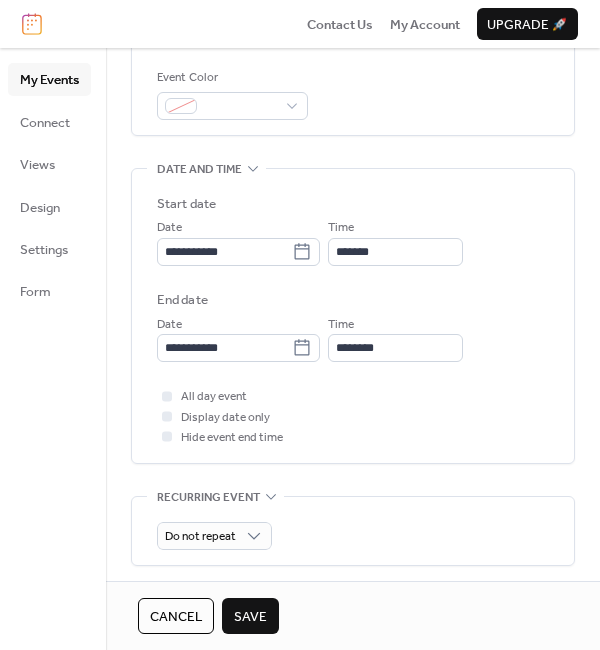 click on "Save" at bounding box center (250, 617) 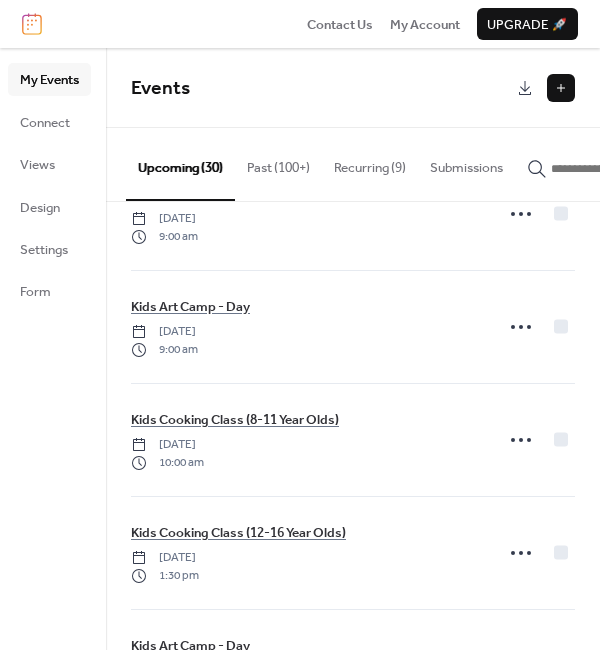 scroll, scrollTop: 1636, scrollLeft: 0, axis: vertical 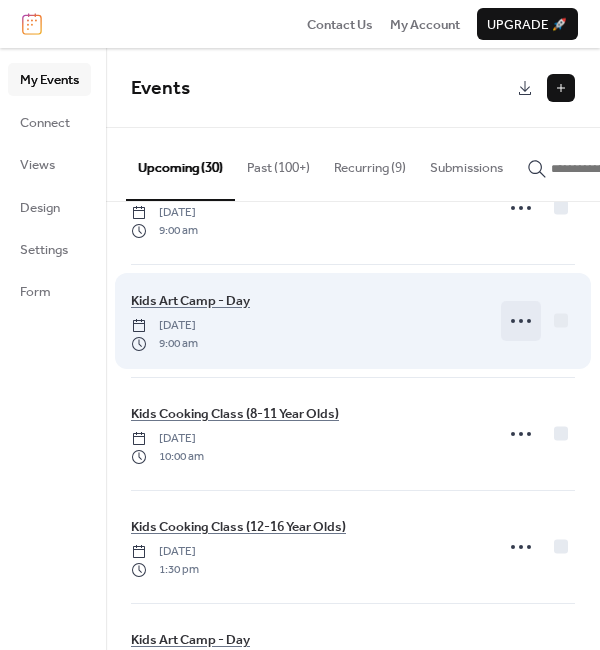 click 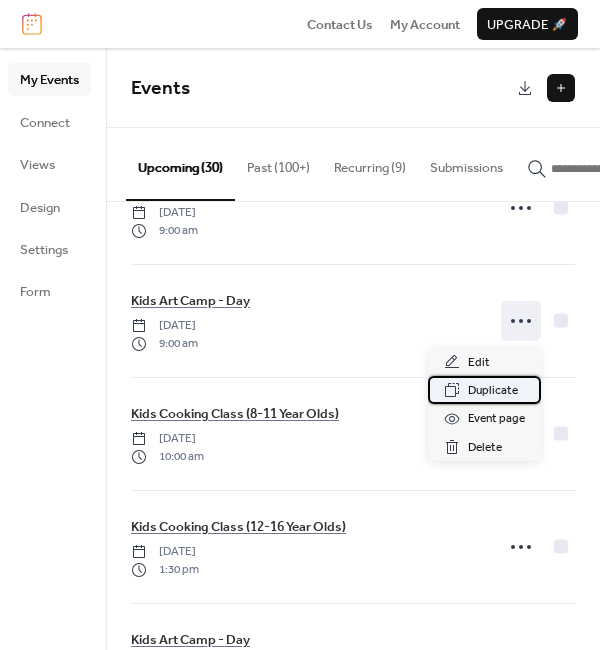 click on "Duplicate" at bounding box center (493, 391) 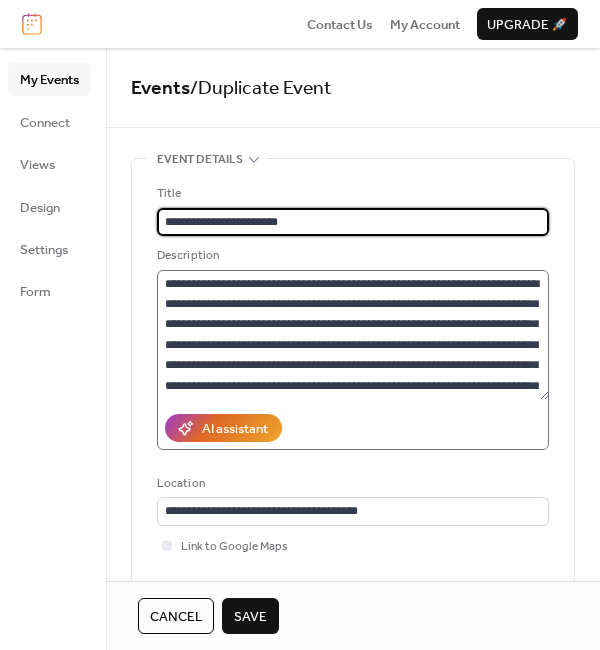 type on "**********" 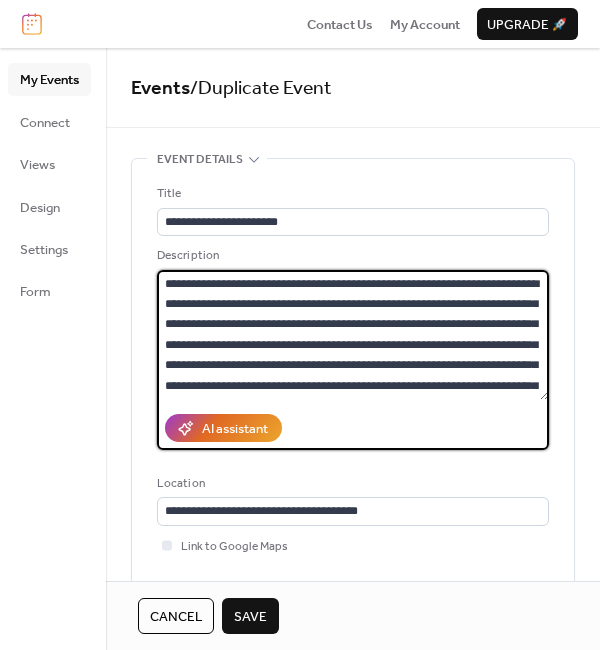 drag, startPoint x: 168, startPoint y: 283, endPoint x: 589, endPoint y: 394, distance: 435.38718 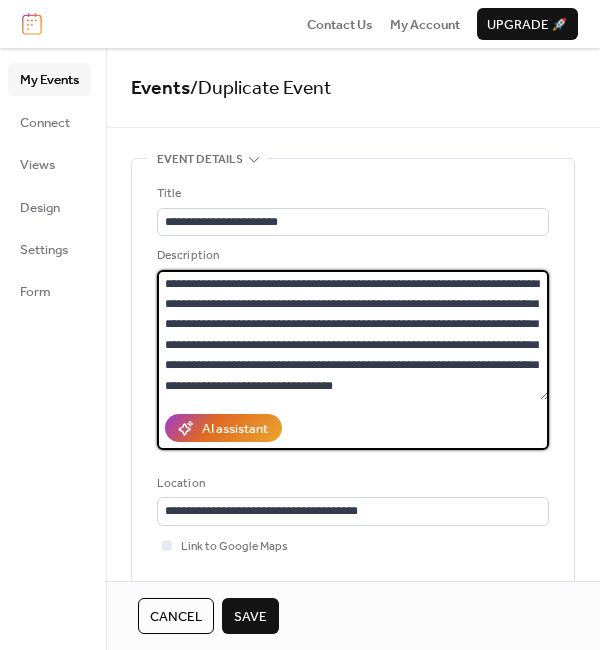 drag, startPoint x: 394, startPoint y: 388, endPoint x: 75, endPoint y: 241, distance: 351.24066 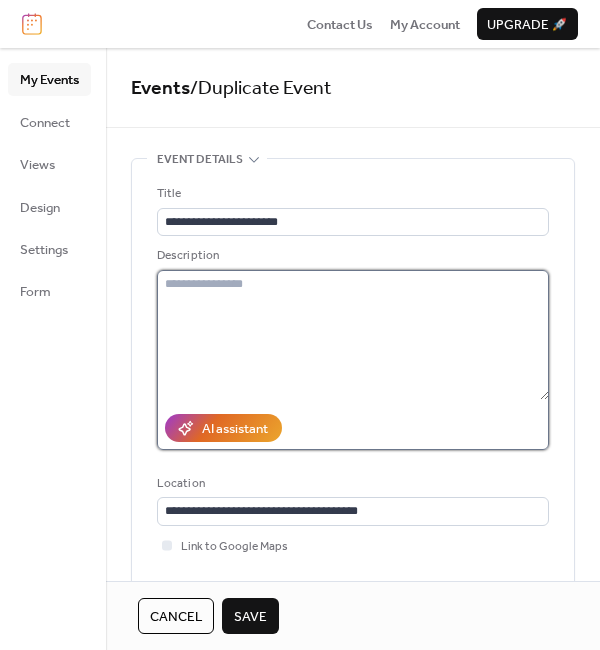 click at bounding box center (353, 335) 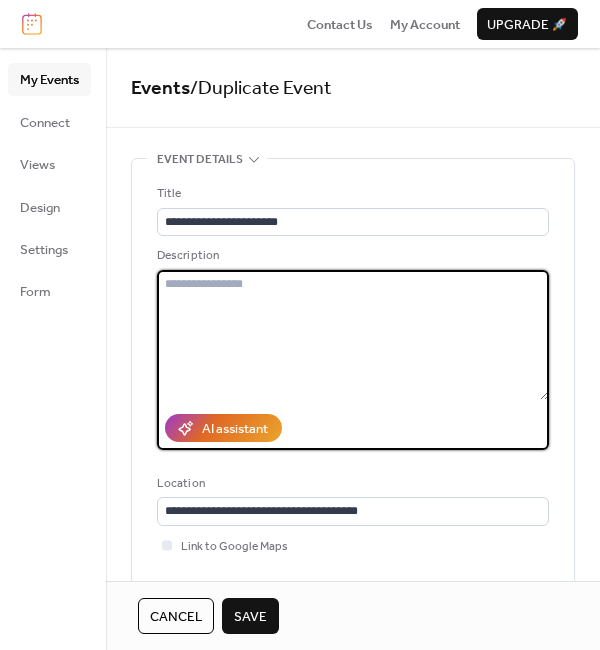 paste on "**********" 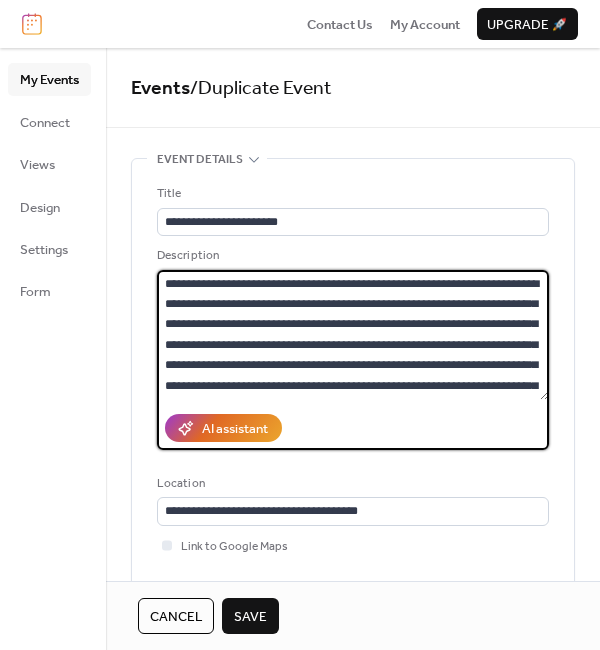 scroll, scrollTop: 140, scrollLeft: 0, axis: vertical 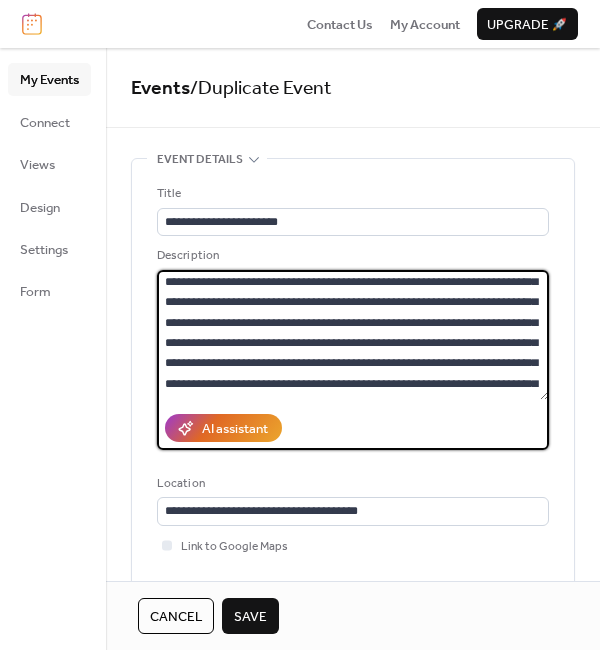 drag, startPoint x: 266, startPoint y: 303, endPoint x: 520, endPoint y: 303, distance: 254 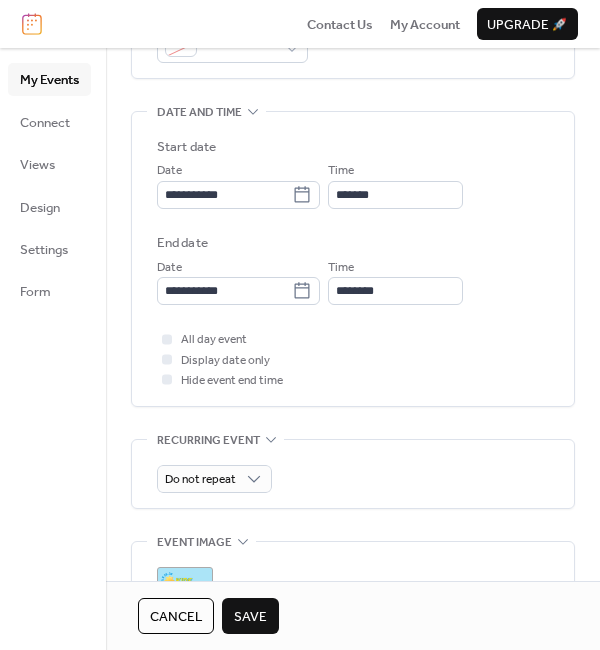 scroll, scrollTop: 582, scrollLeft: 0, axis: vertical 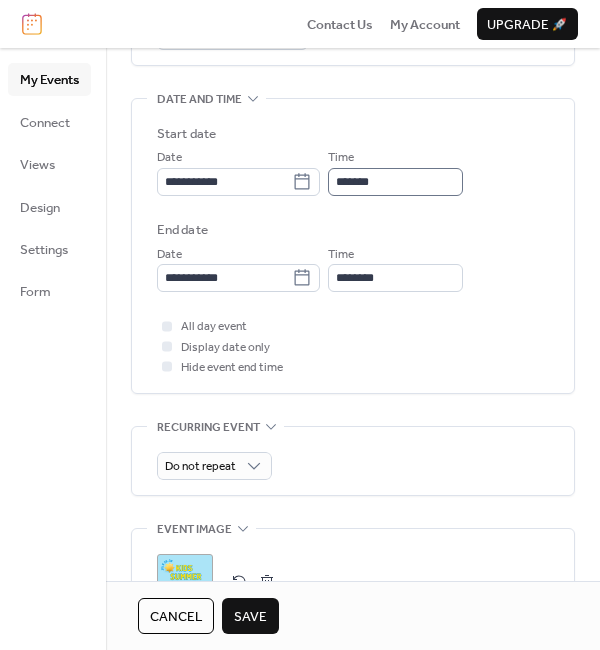 type on "**********" 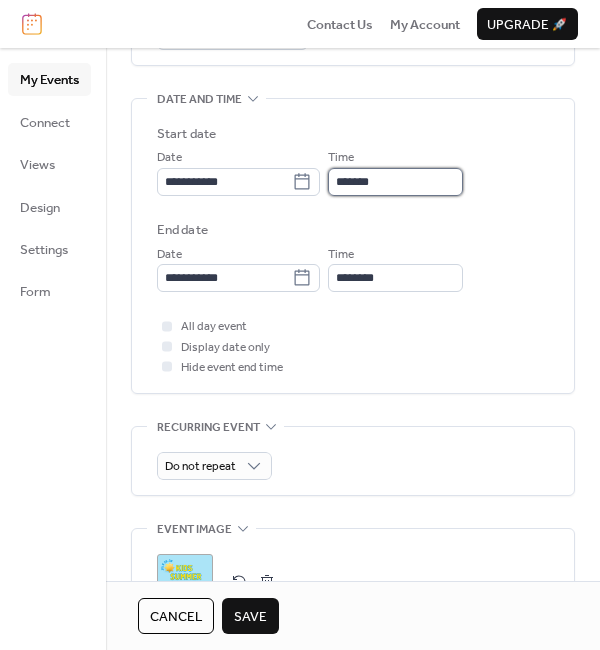 click on "*******" at bounding box center (395, 182) 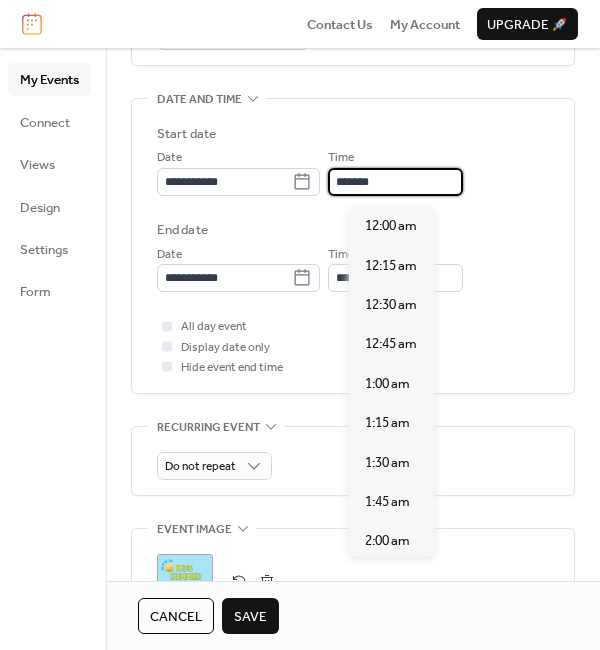 scroll, scrollTop: 1425, scrollLeft: 0, axis: vertical 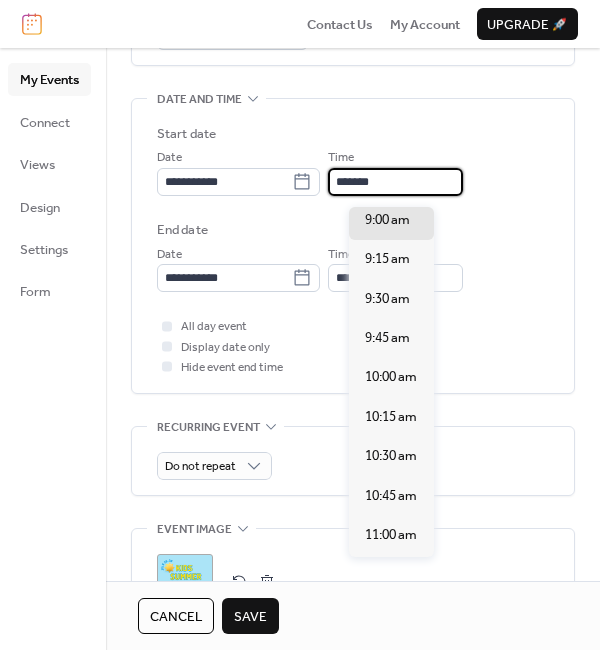 drag, startPoint x: 420, startPoint y: 196, endPoint x: 307, endPoint y: 190, distance: 113.15918 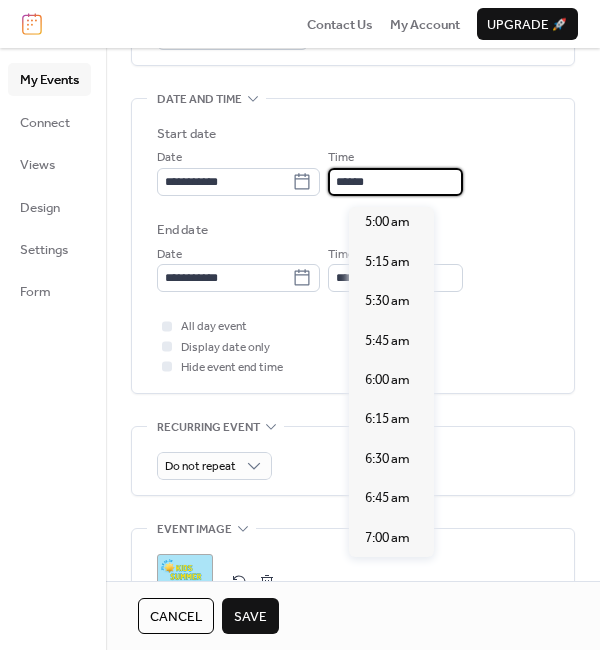 scroll, scrollTop: 2692, scrollLeft: 0, axis: vertical 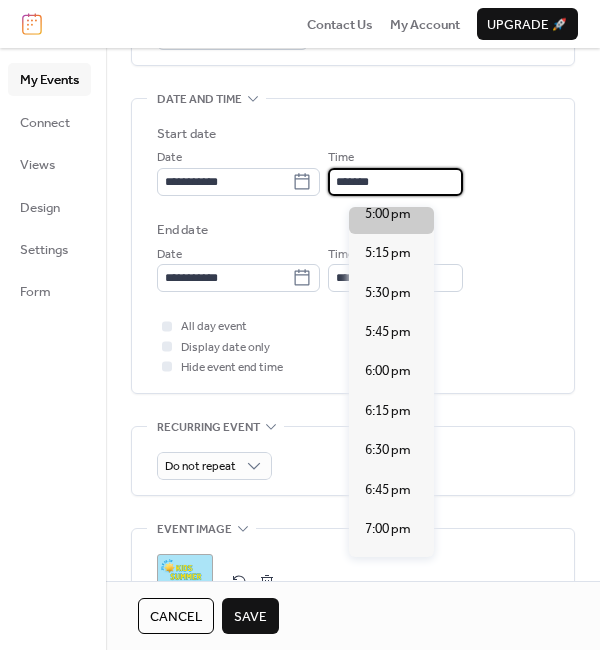 type on "*******" 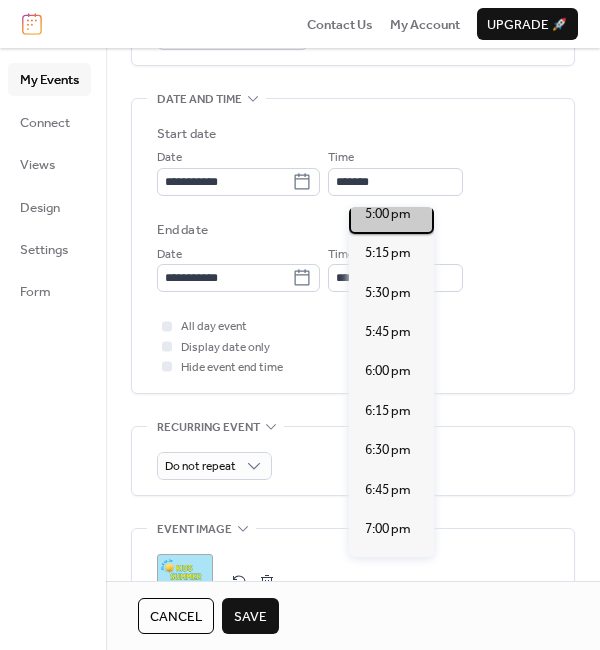 click on "5:00 pm" at bounding box center [388, 214] 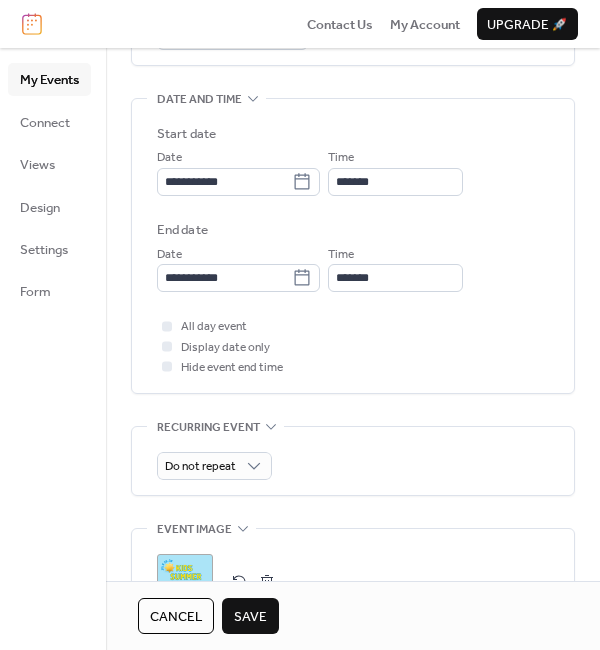scroll, scrollTop: 1172, scrollLeft: 0, axis: vertical 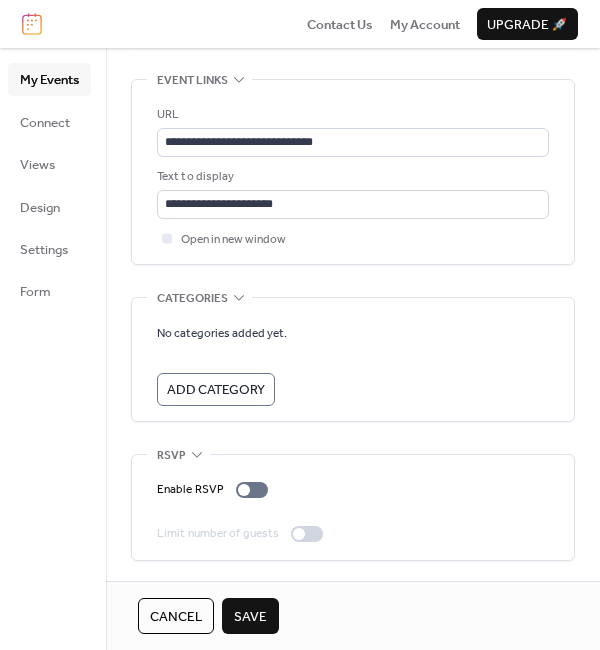 click on "Save" at bounding box center (250, 617) 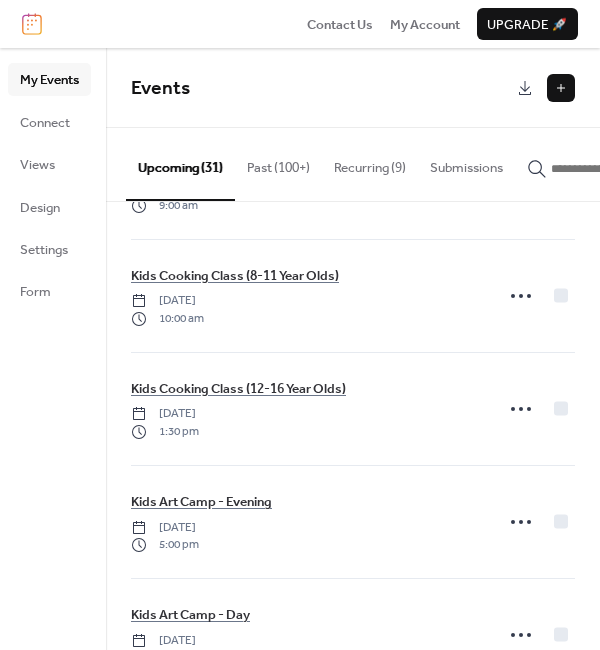 scroll, scrollTop: 1806, scrollLeft: 0, axis: vertical 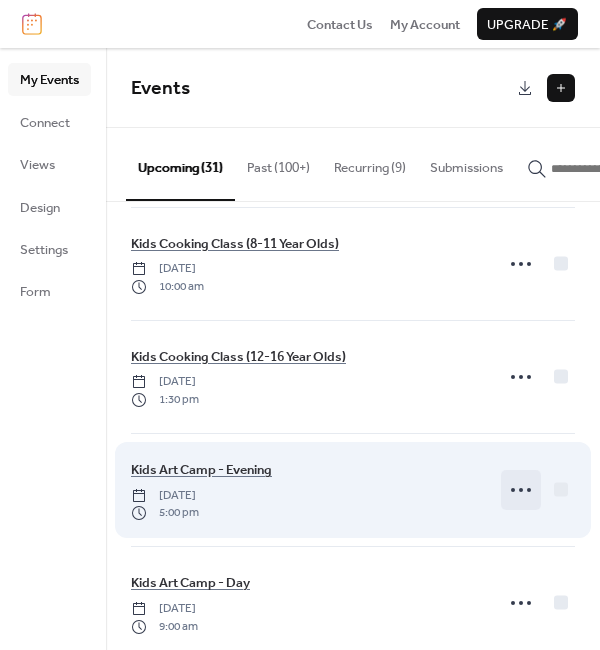 click 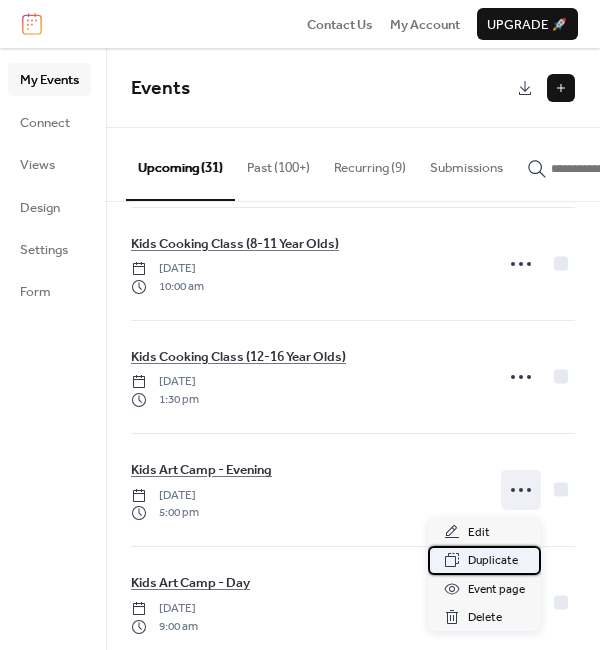 click on "Duplicate" at bounding box center [493, 561] 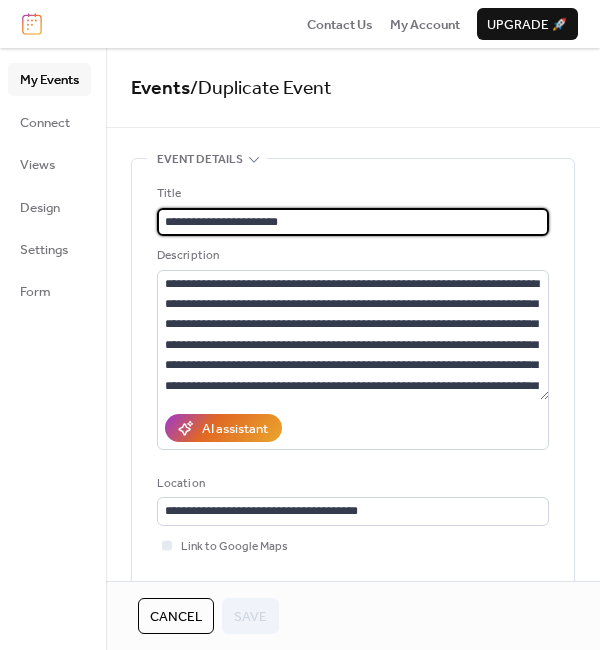 scroll, scrollTop: 512, scrollLeft: 0, axis: vertical 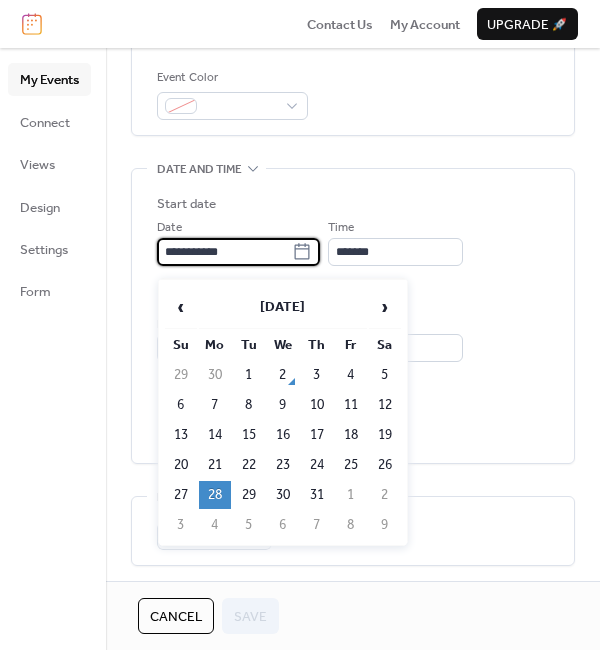 click on "**********" at bounding box center [224, 252] 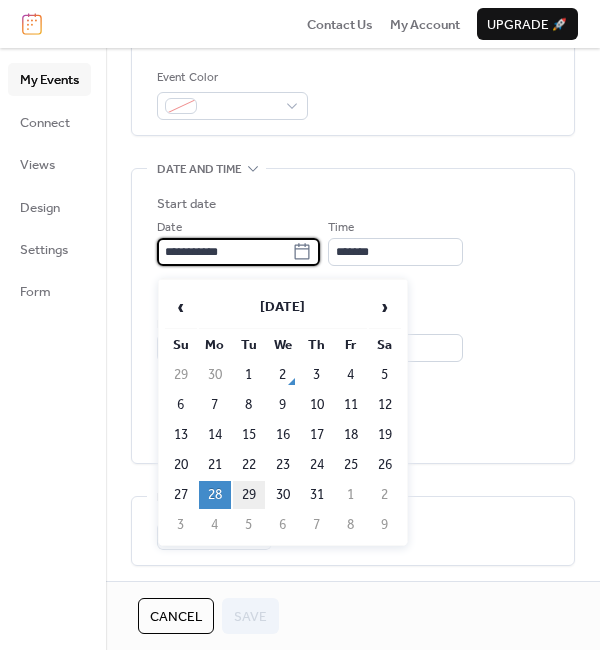 click on "29" at bounding box center [249, 495] 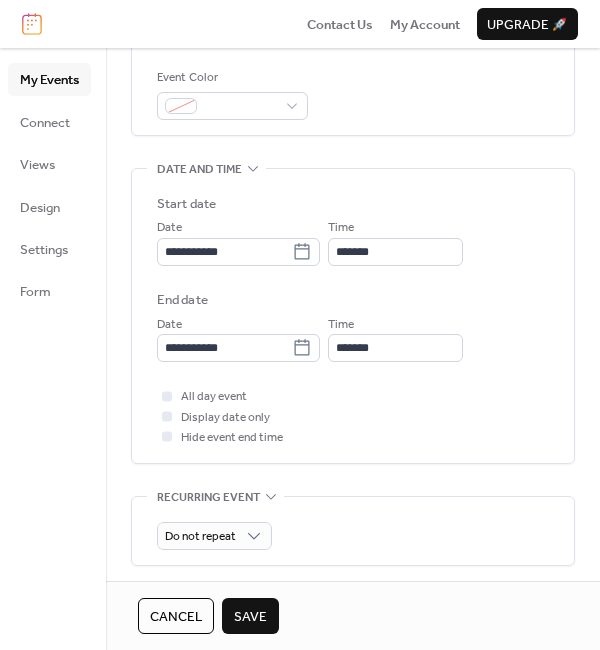 click on "Save" at bounding box center (250, 617) 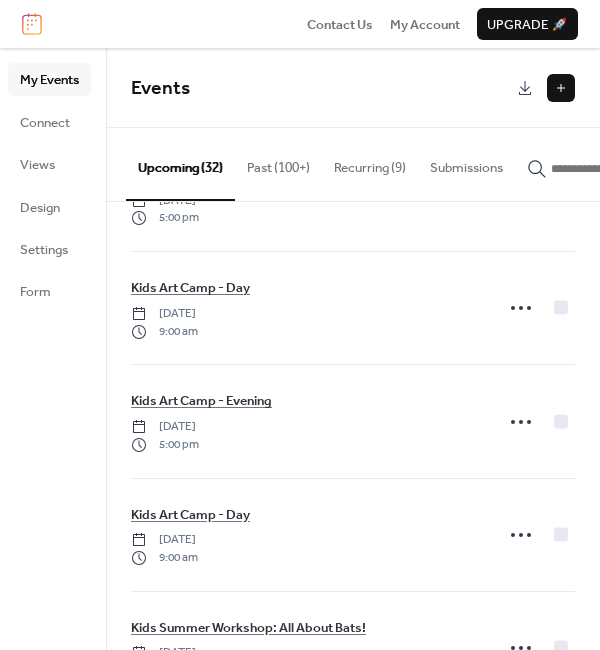 scroll, scrollTop: 2118, scrollLeft: 0, axis: vertical 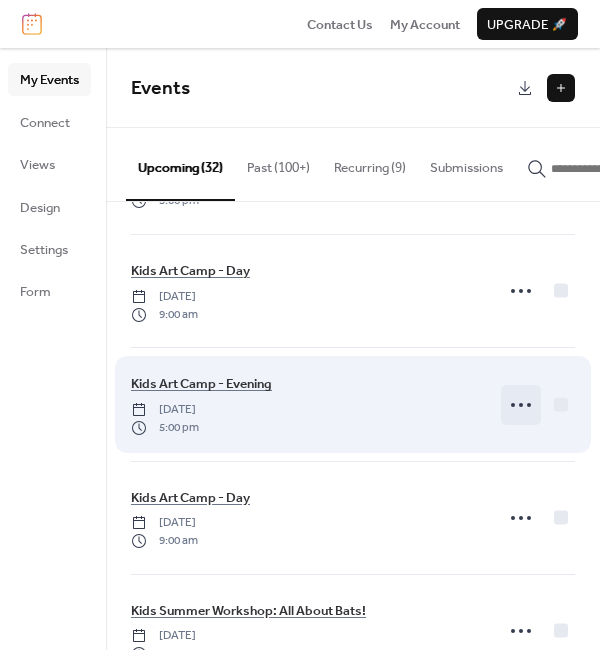 click 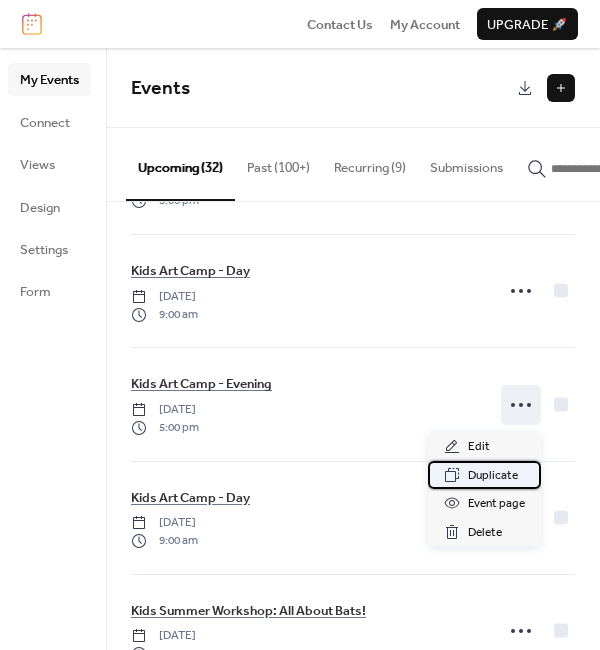 click on "Duplicate" at bounding box center [493, 476] 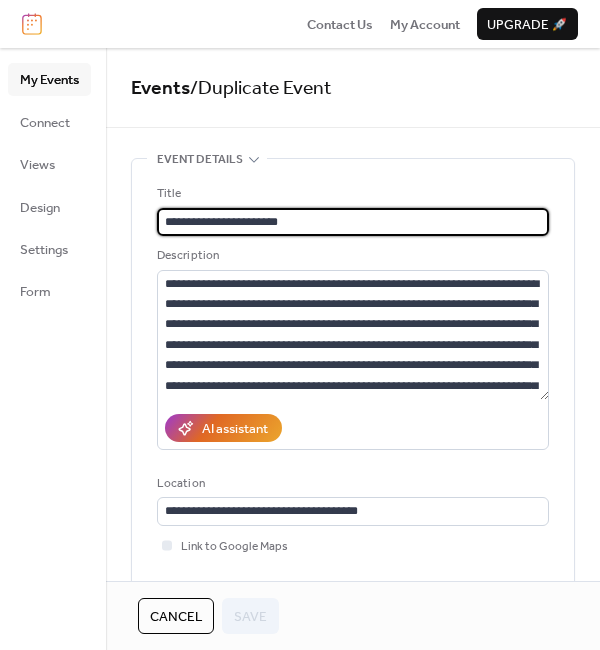scroll, scrollTop: 512, scrollLeft: 0, axis: vertical 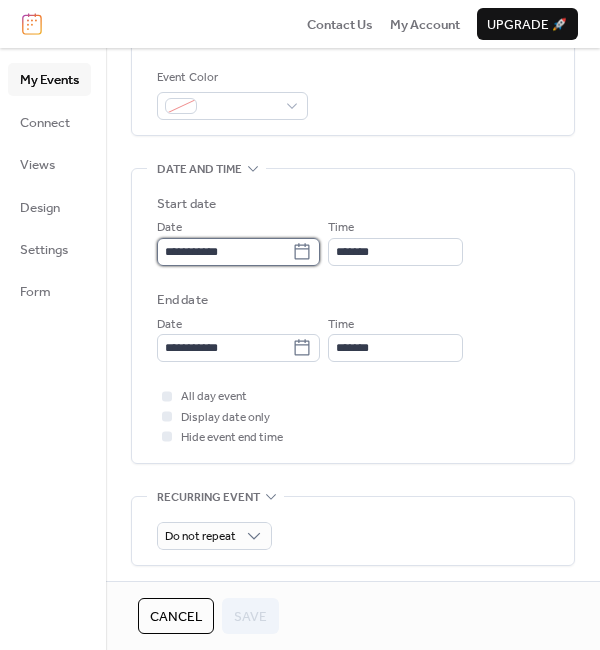 click on "**********" at bounding box center (224, 252) 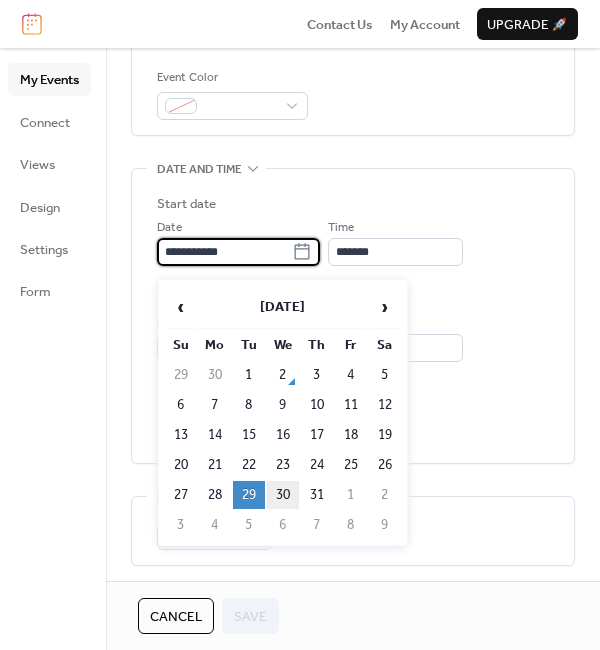 click on "30" at bounding box center (283, 495) 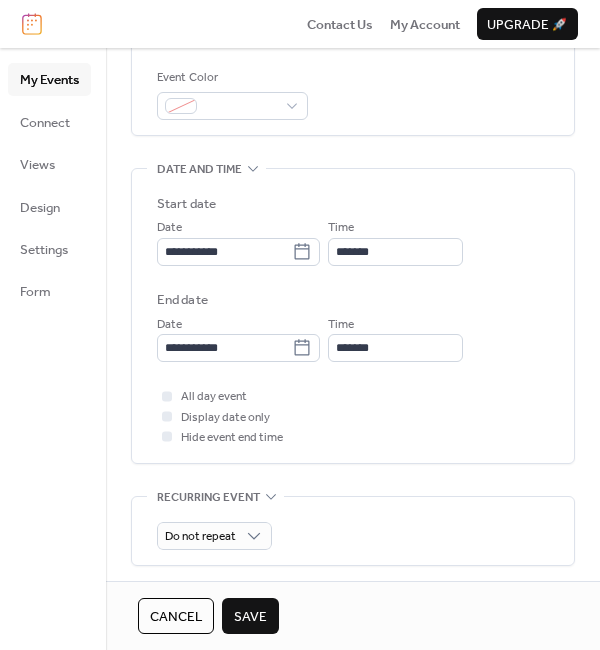 click on "Save" at bounding box center [250, 617] 